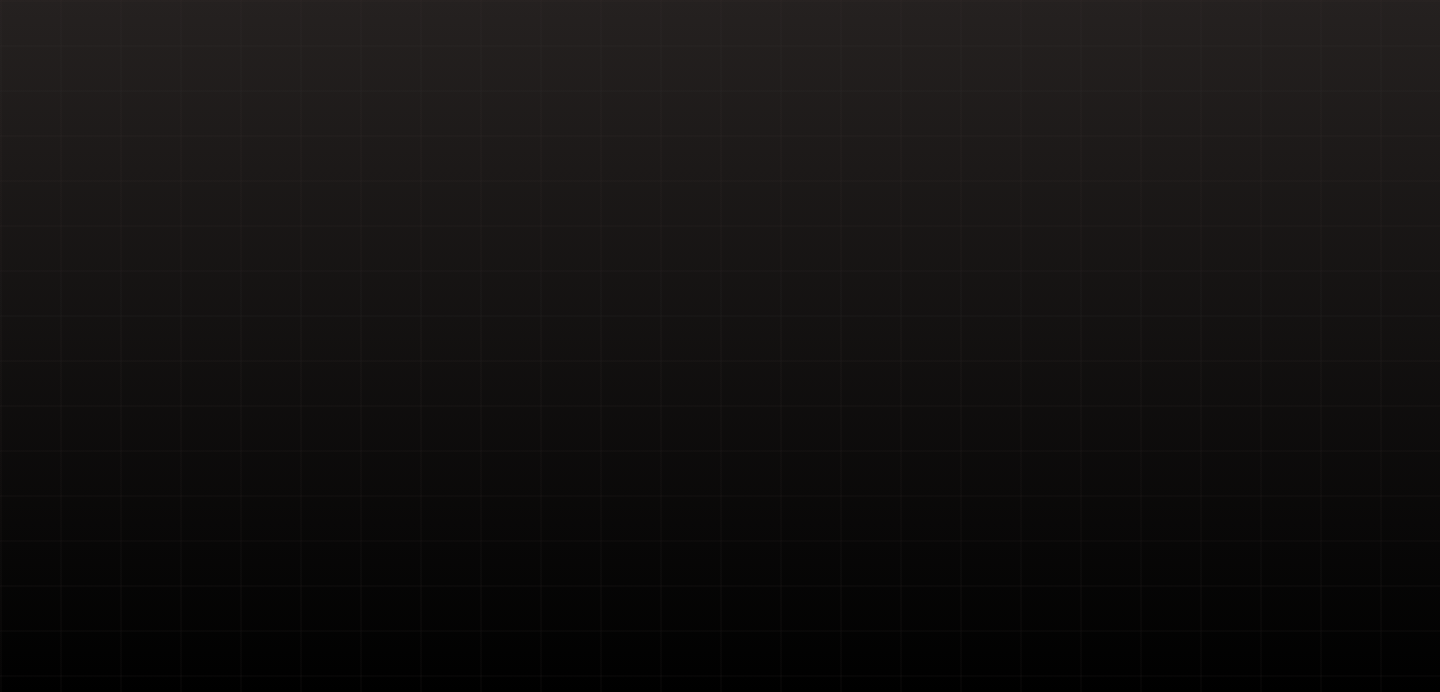 scroll, scrollTop: 0, scrollLeft: 0, axis: both 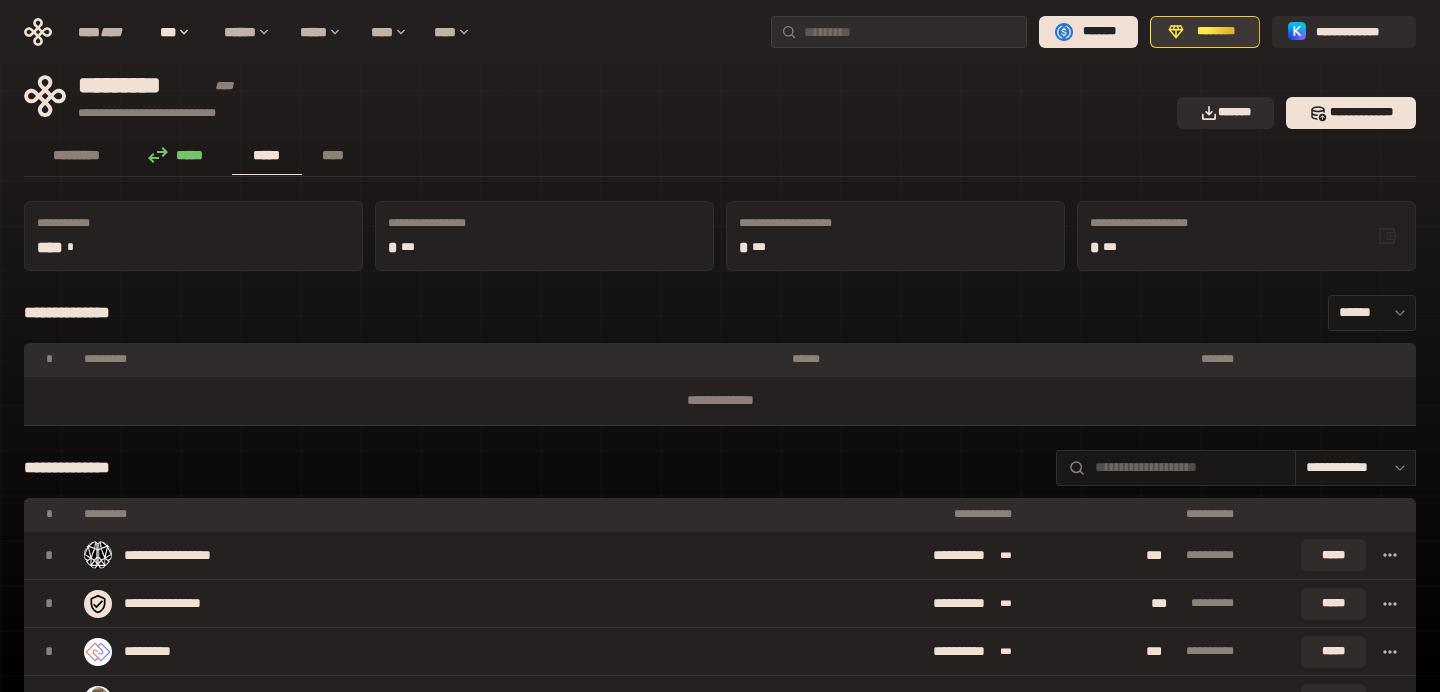 click on "********" at bounding box center [1216, 32] 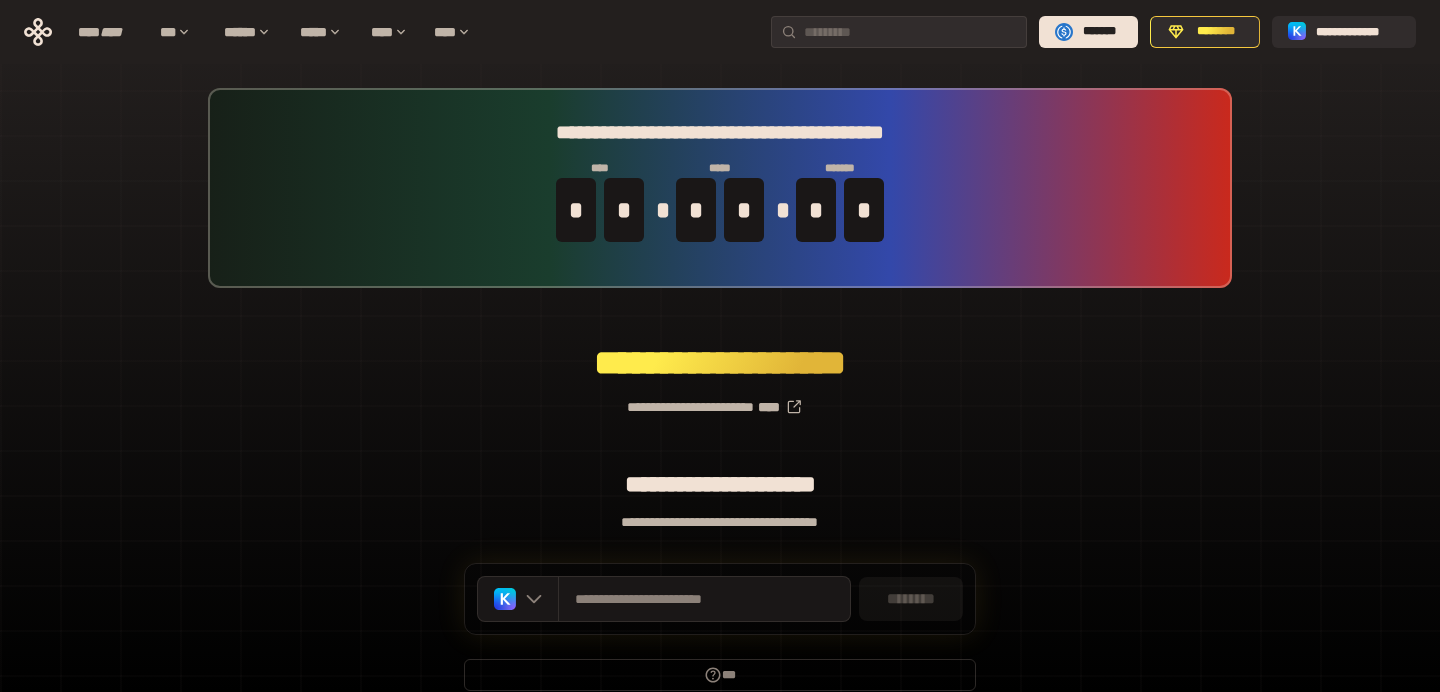 click on "********" at bounding box center (911, 599) 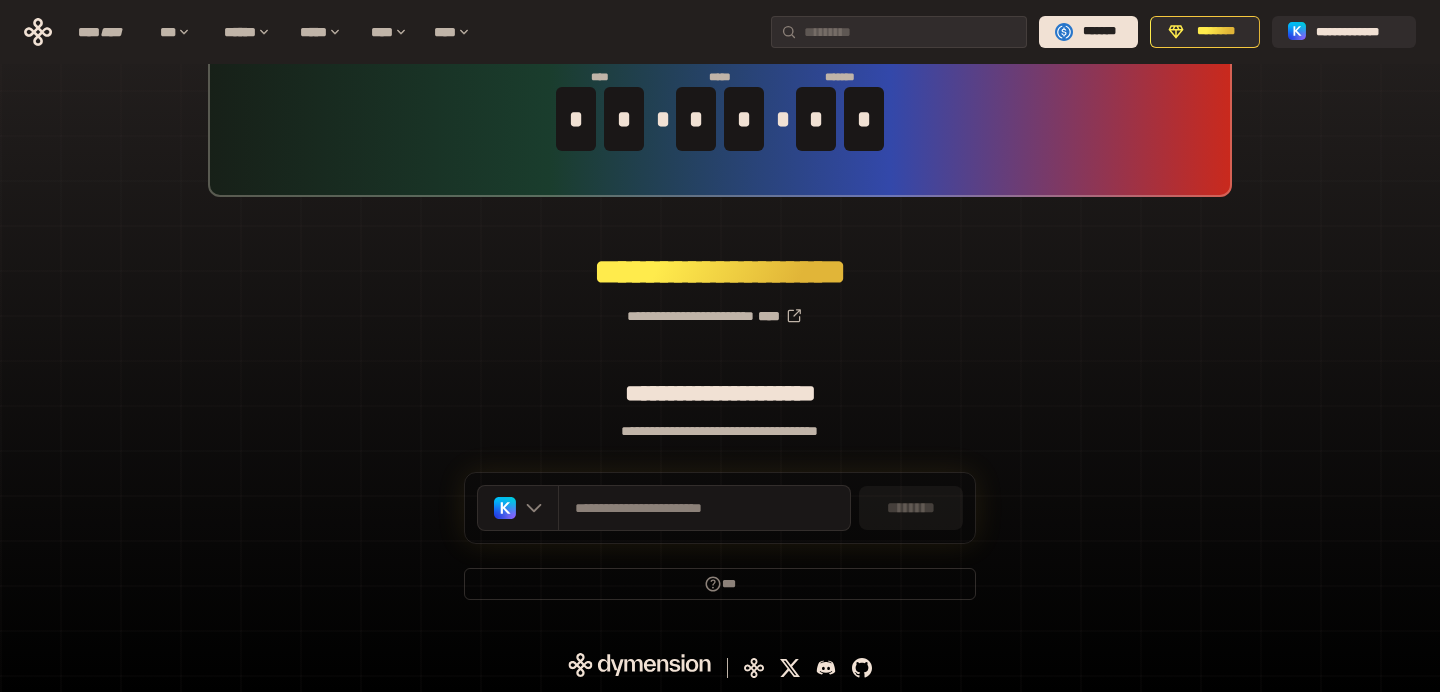 scroll, scrollTop: 0, scrollLeft: 0, axis: both 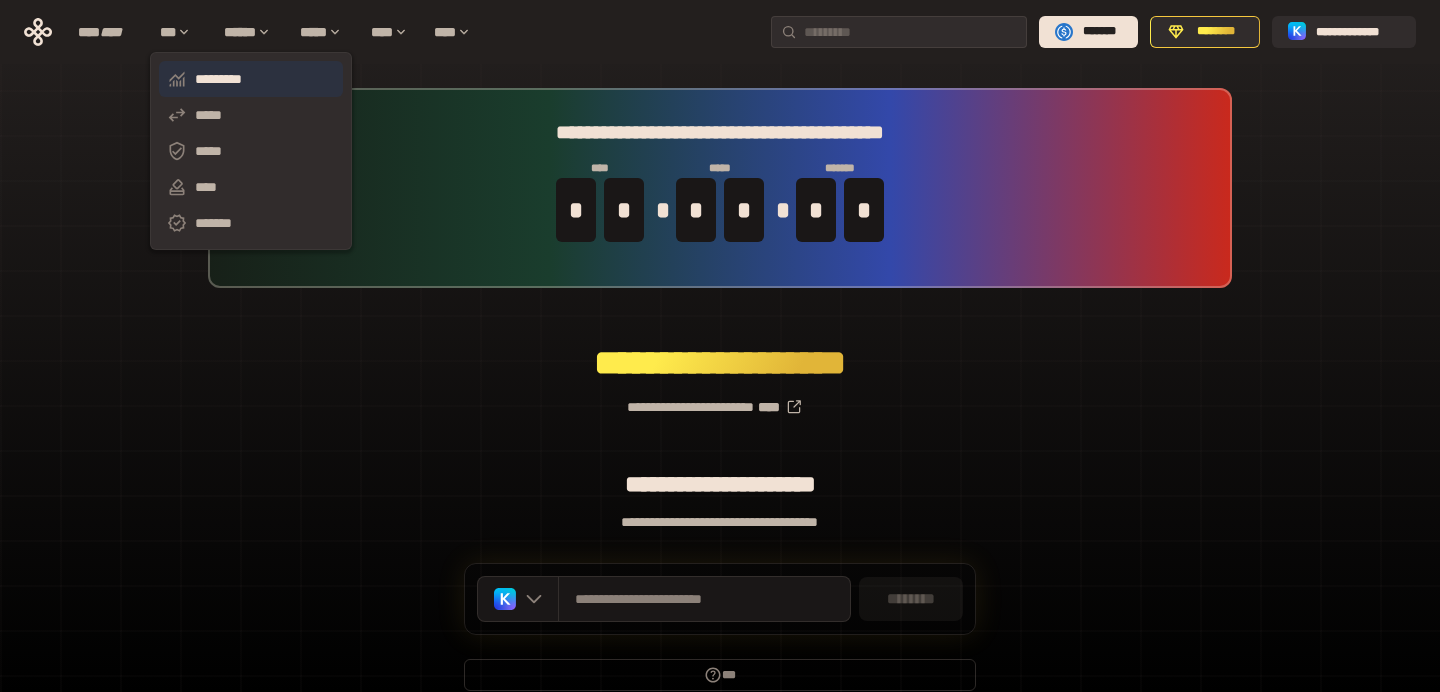 click on "*********" at bounding box center (251, 79) 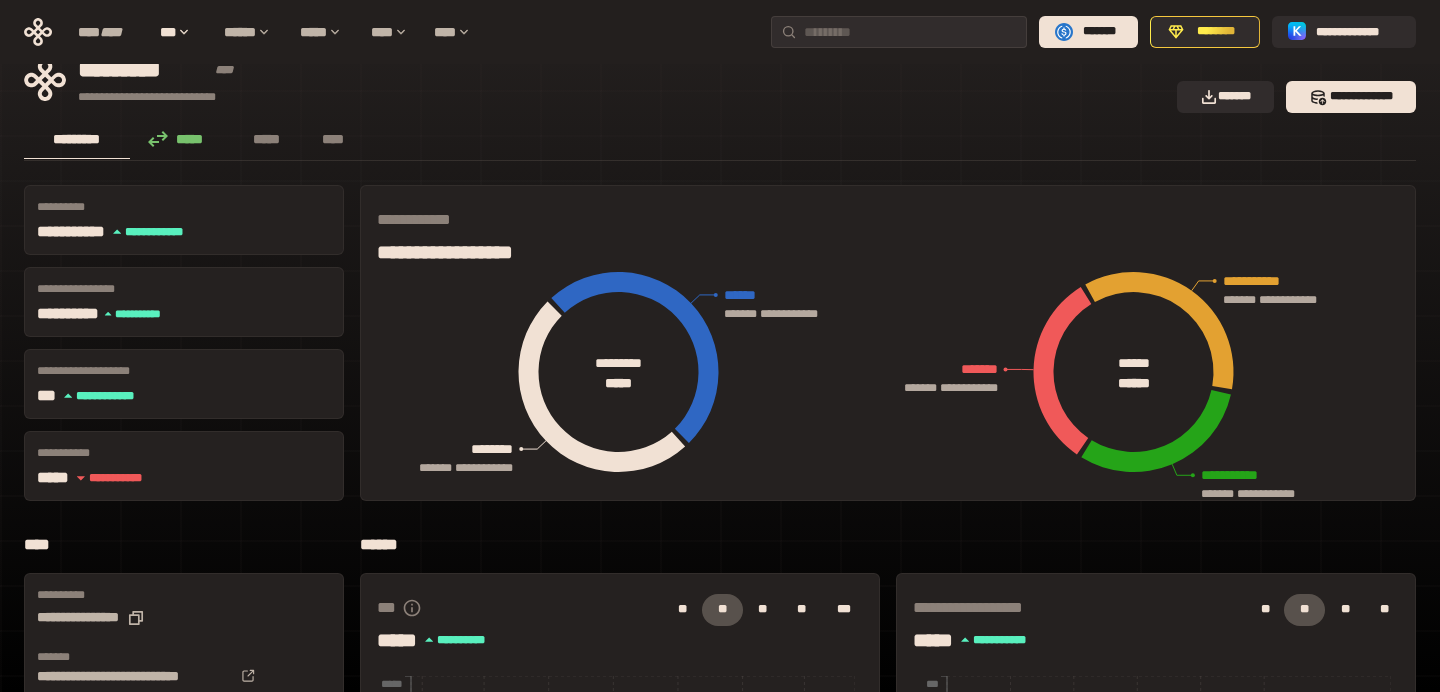 scroll, scrollTop: 19, scrollLeft: 0, axis: vertical 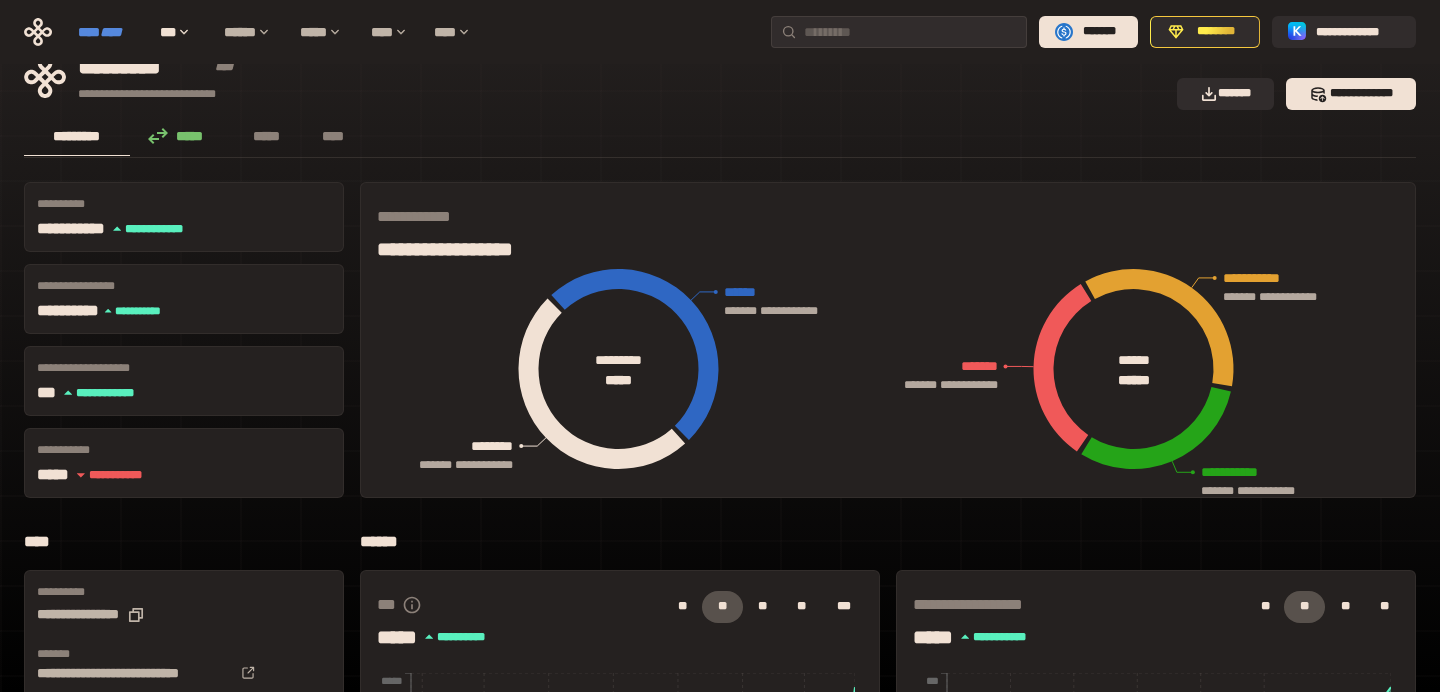 click on "****" at bounding box center (111, 32) 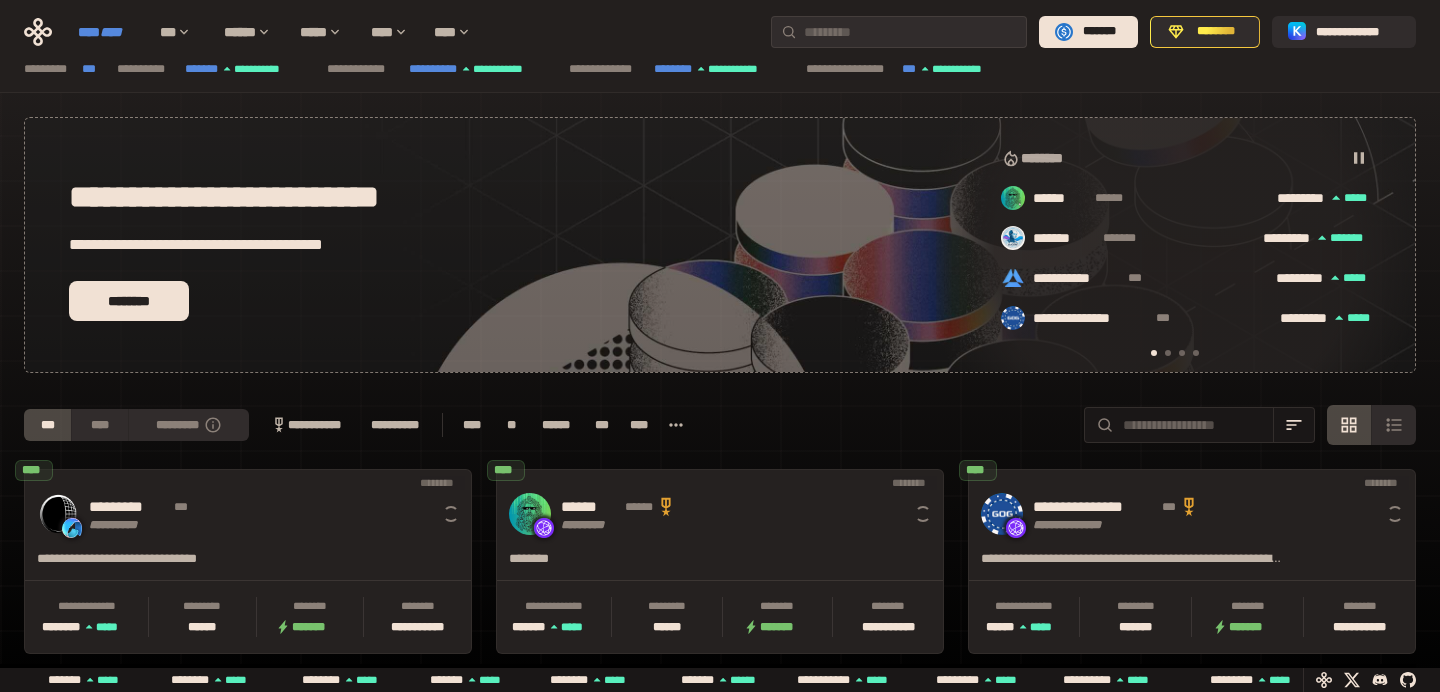 scroll, scrollTop: 0, scrollLeft: 16, axis: horizontal 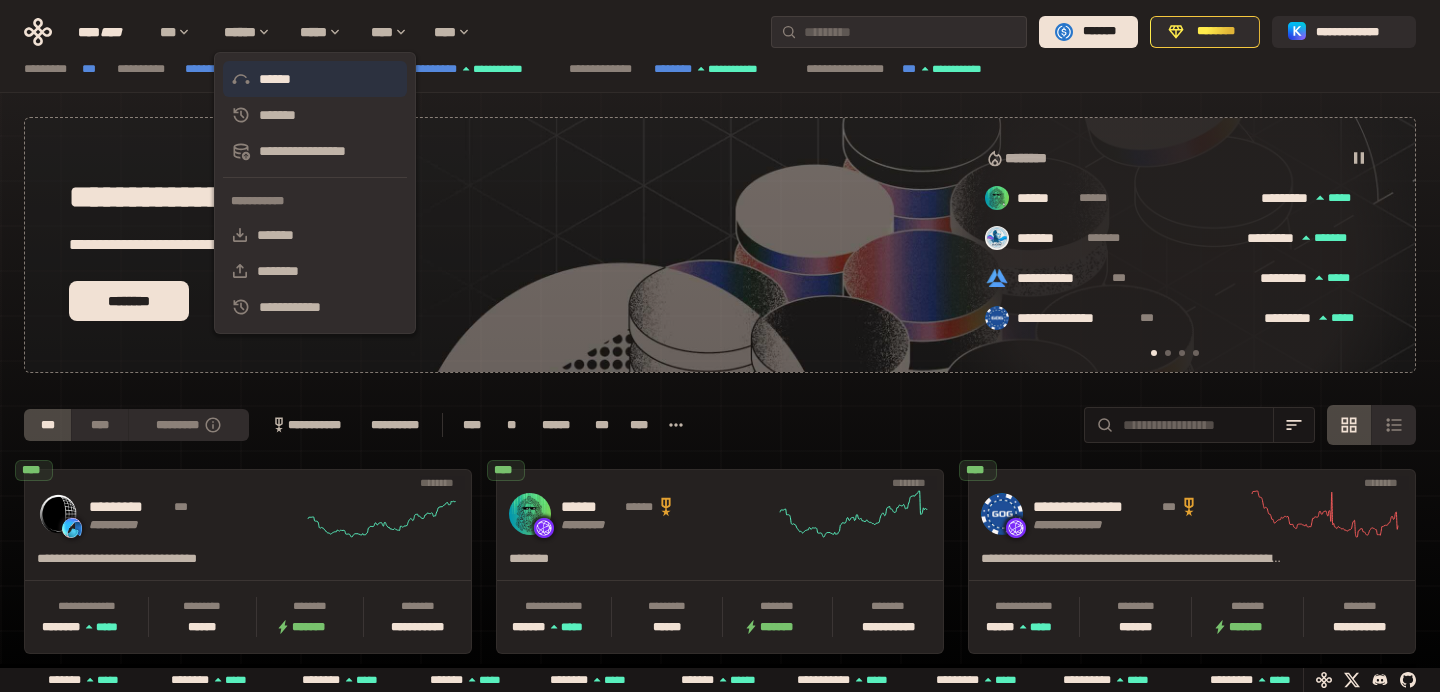 click on "******" at bounding box center [315, 79] 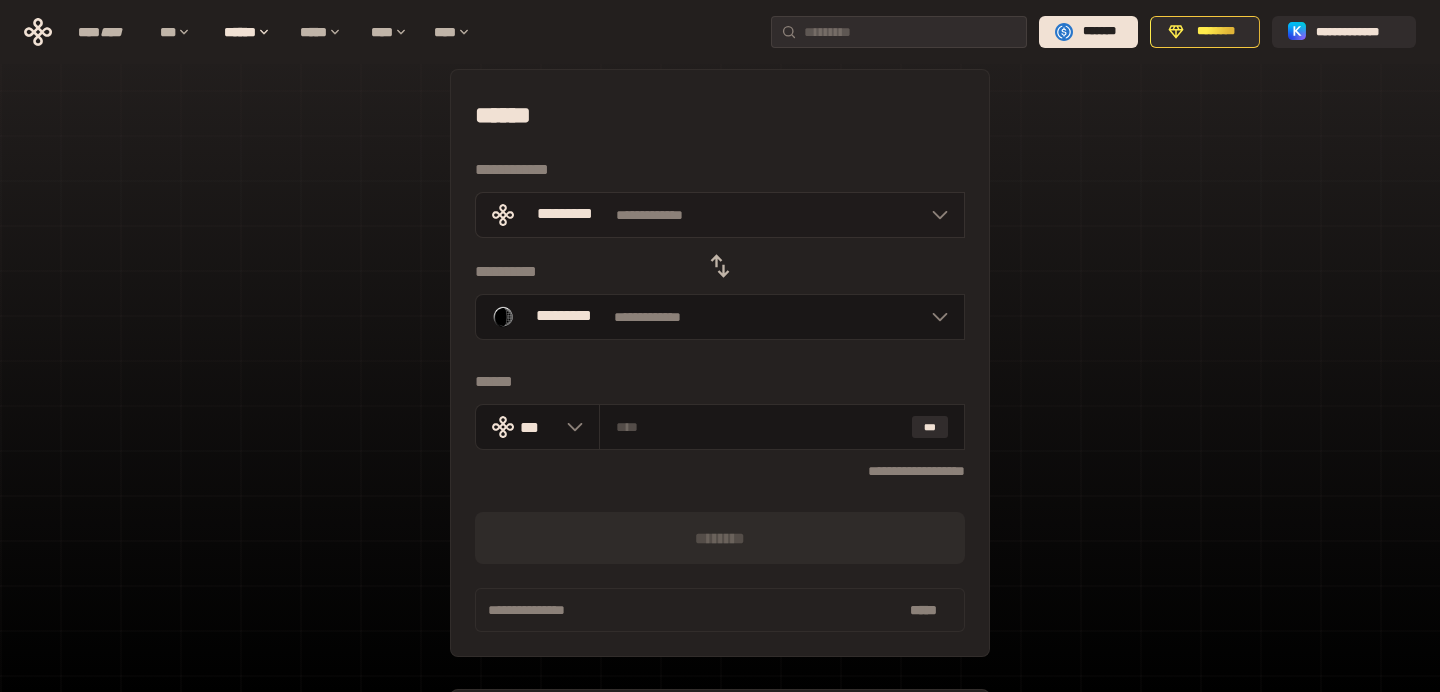 click at bounding box center [935, 215] 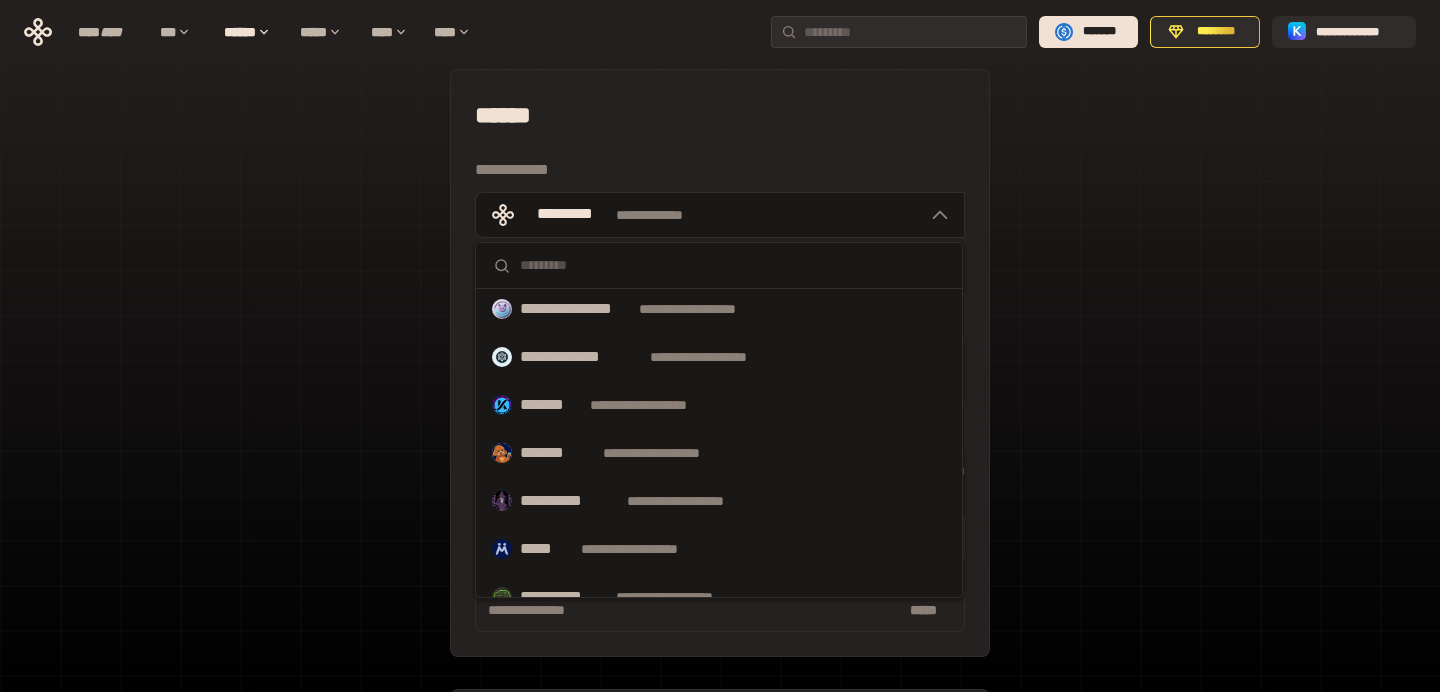 scroll, scrollTop: 0, scrollLeft: 0, axis: both 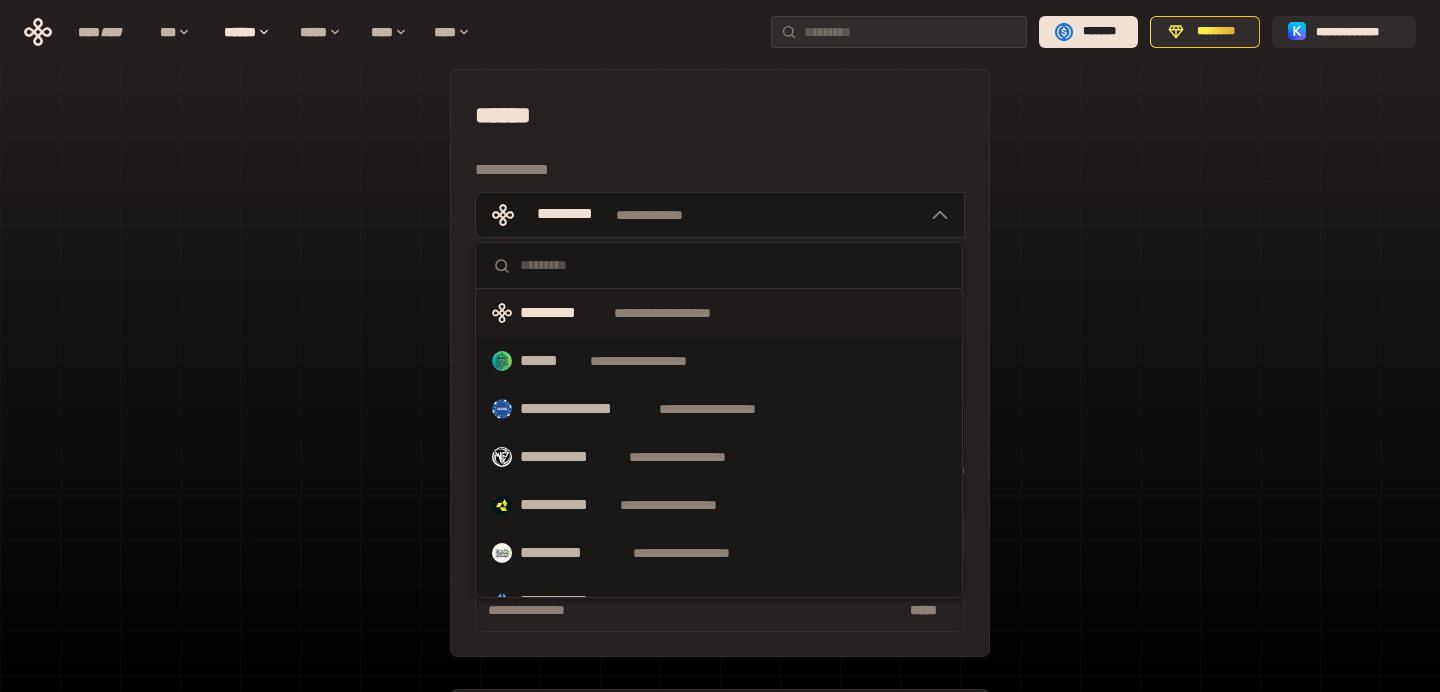 click on "**********" at bounding box center [720, 426] 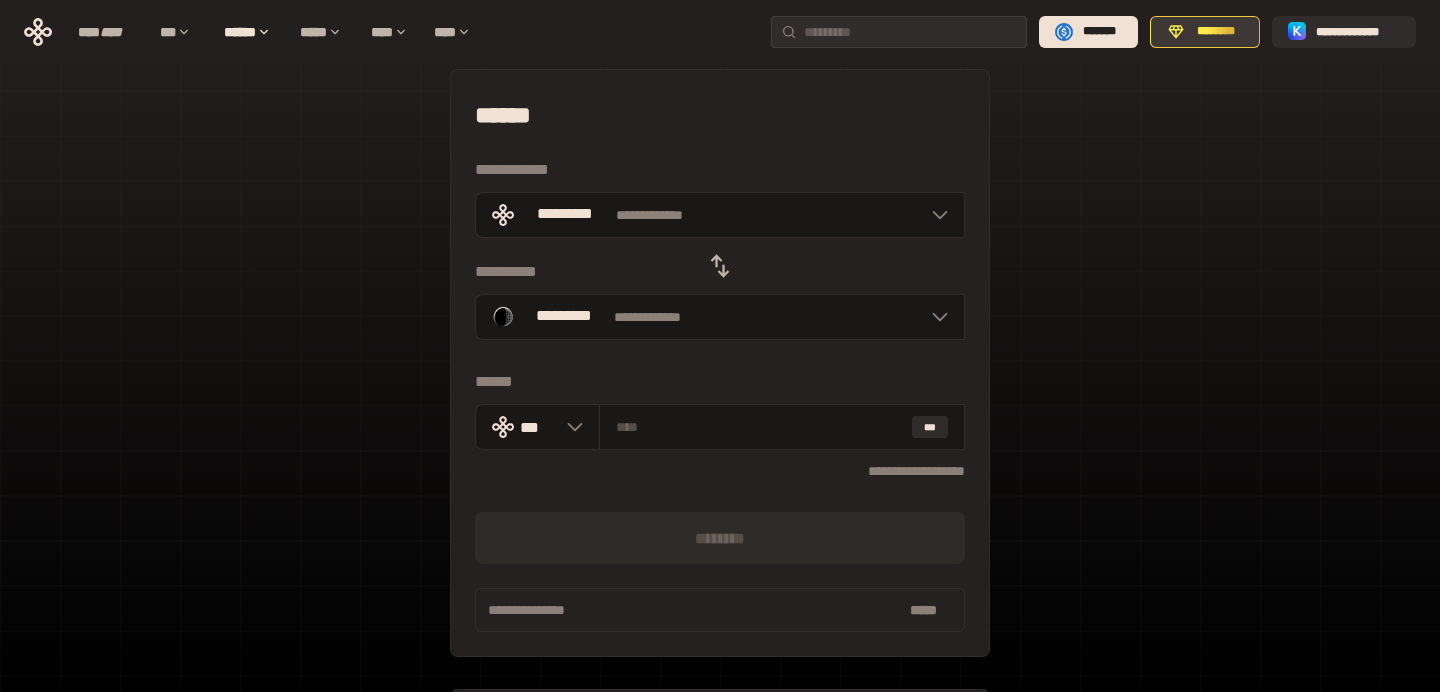 click on "********" at bounding box center (1205, 32) 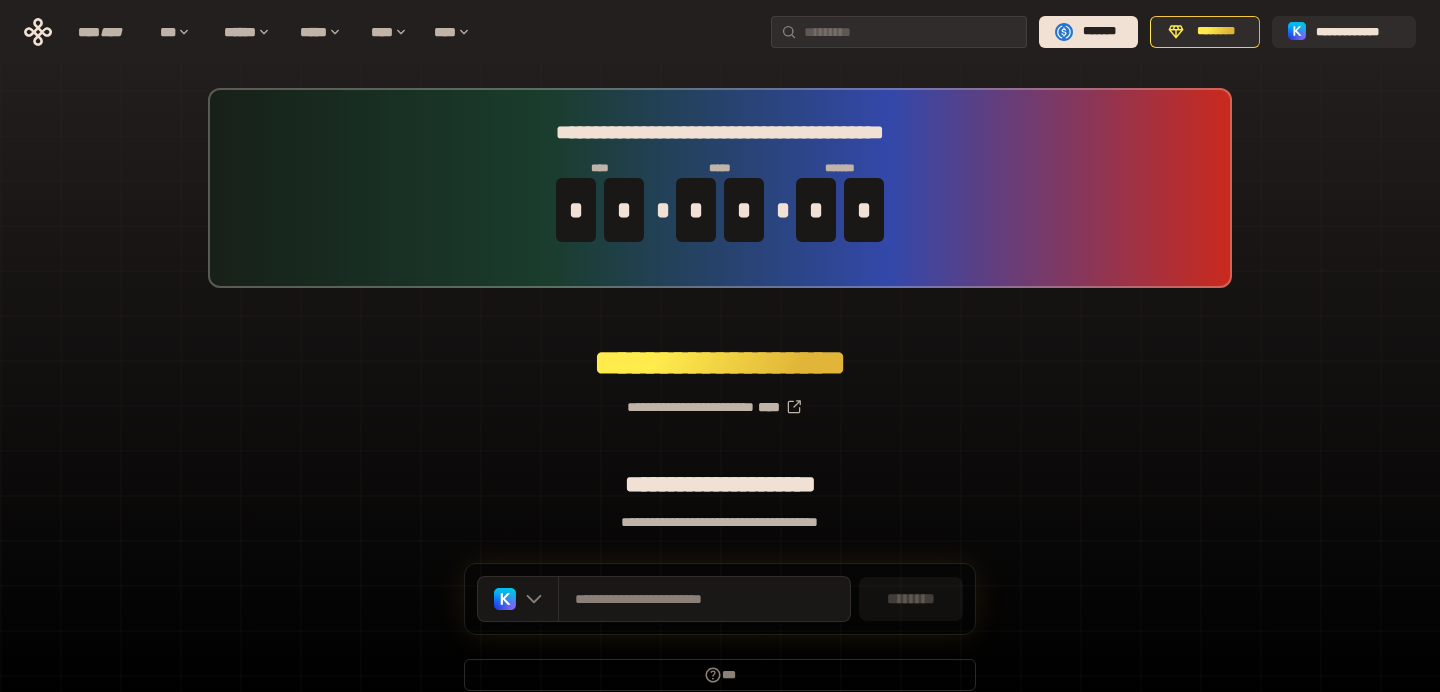 scroll, scrollTop: 91, scrollLeft: 0, axis: vertical 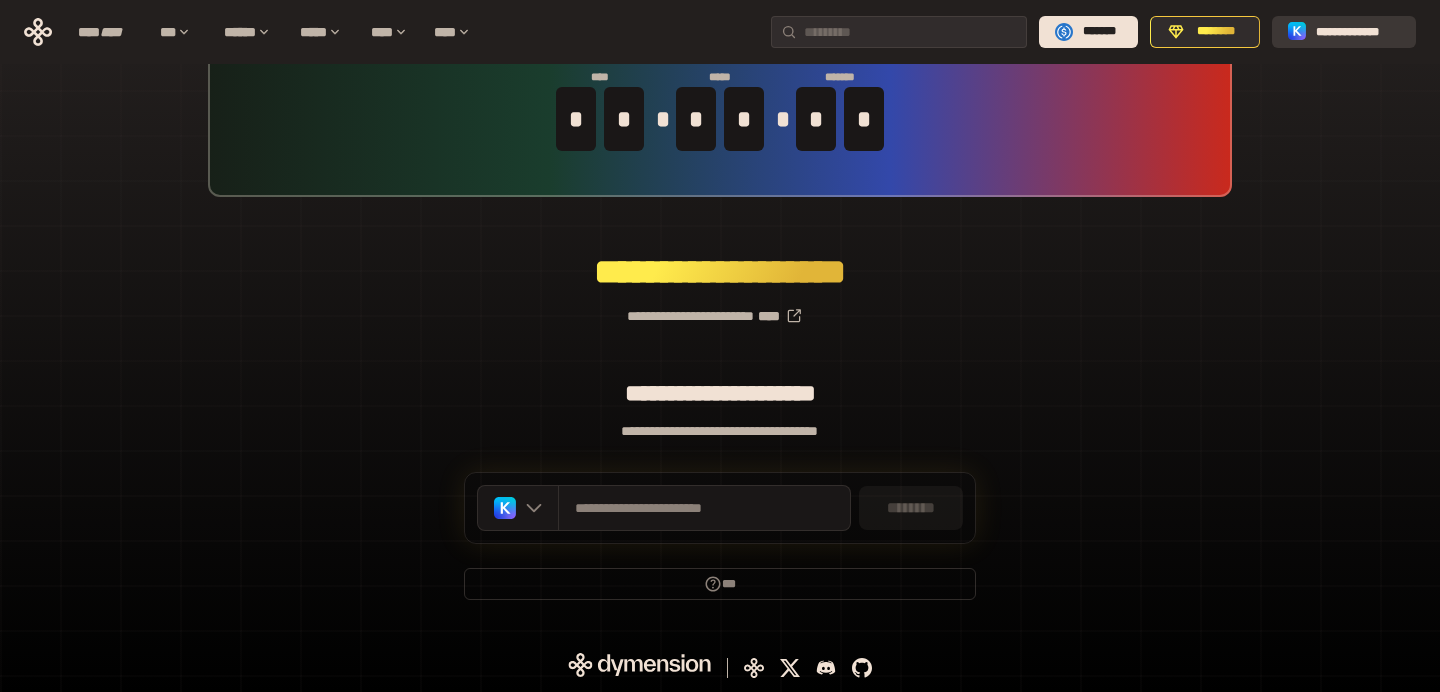 click 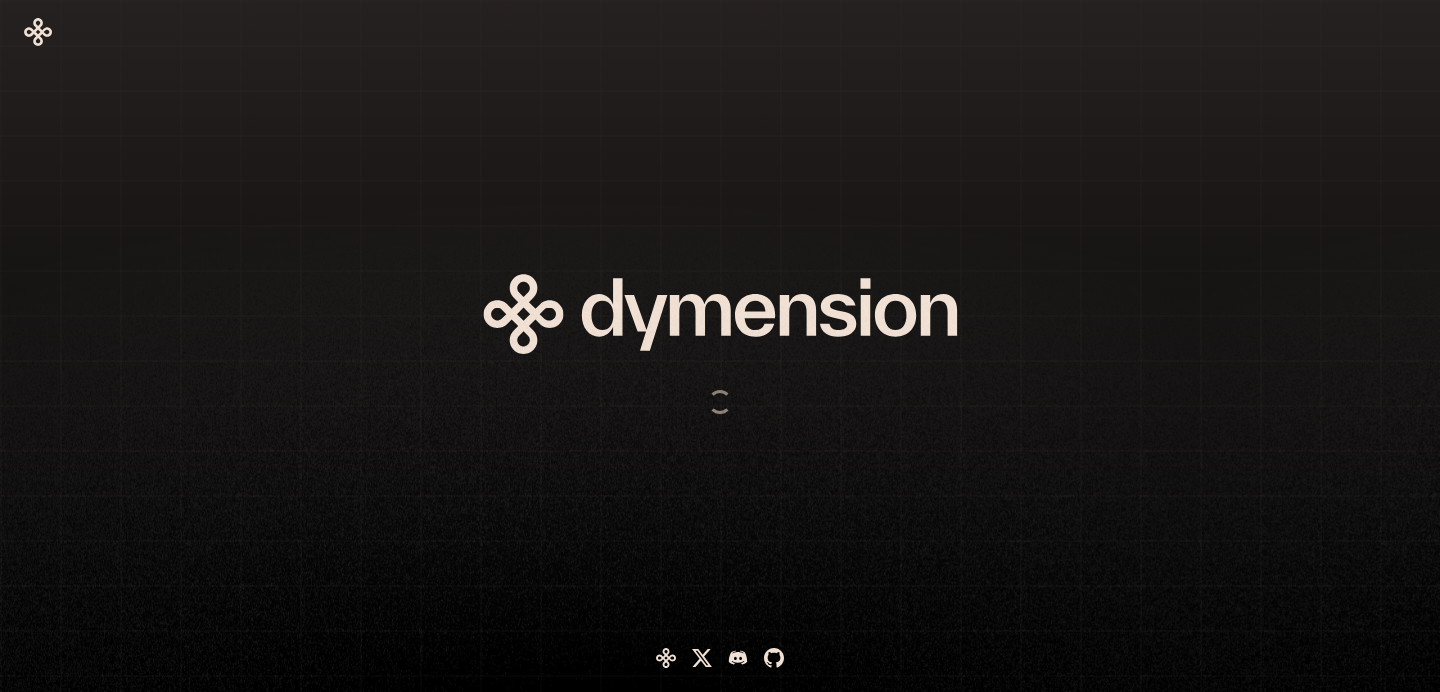 scroll, scrollTop: 0, scrollLeft: 0, axis: both 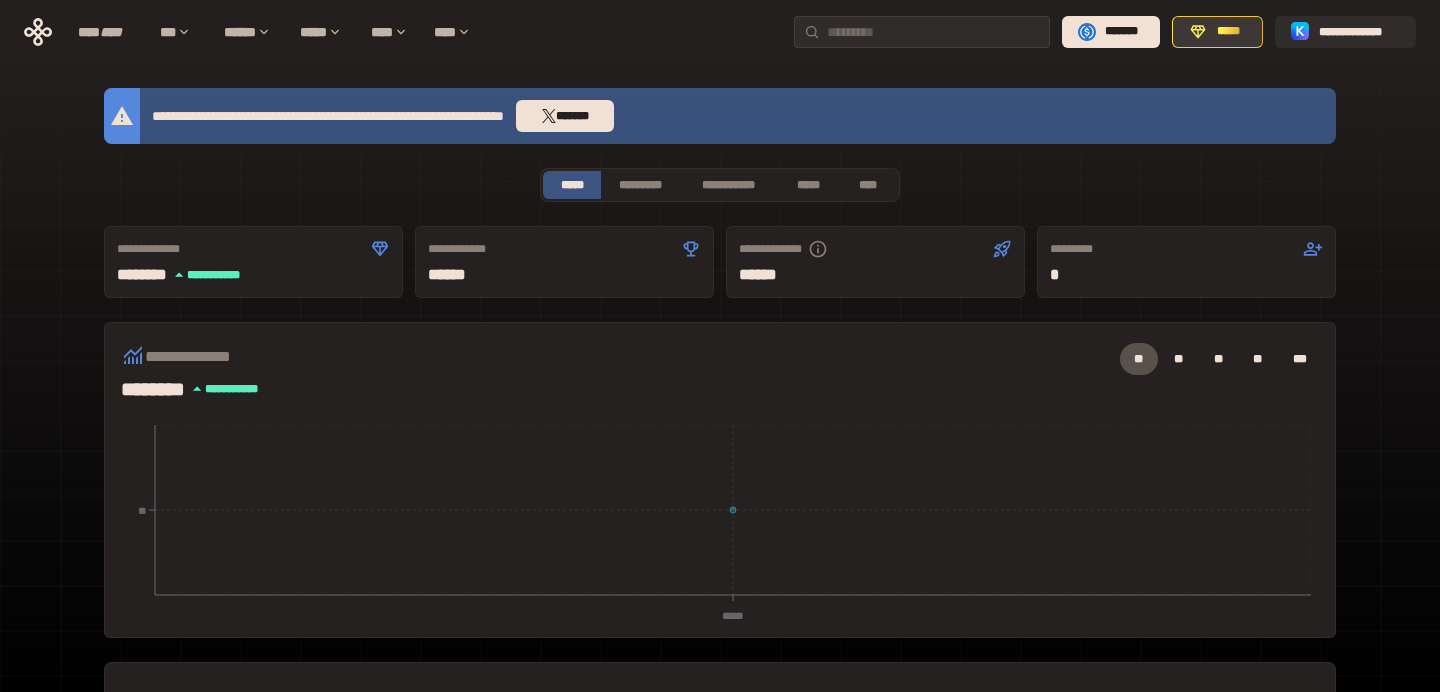 click on "*****" at bounding box center [1217, 32] 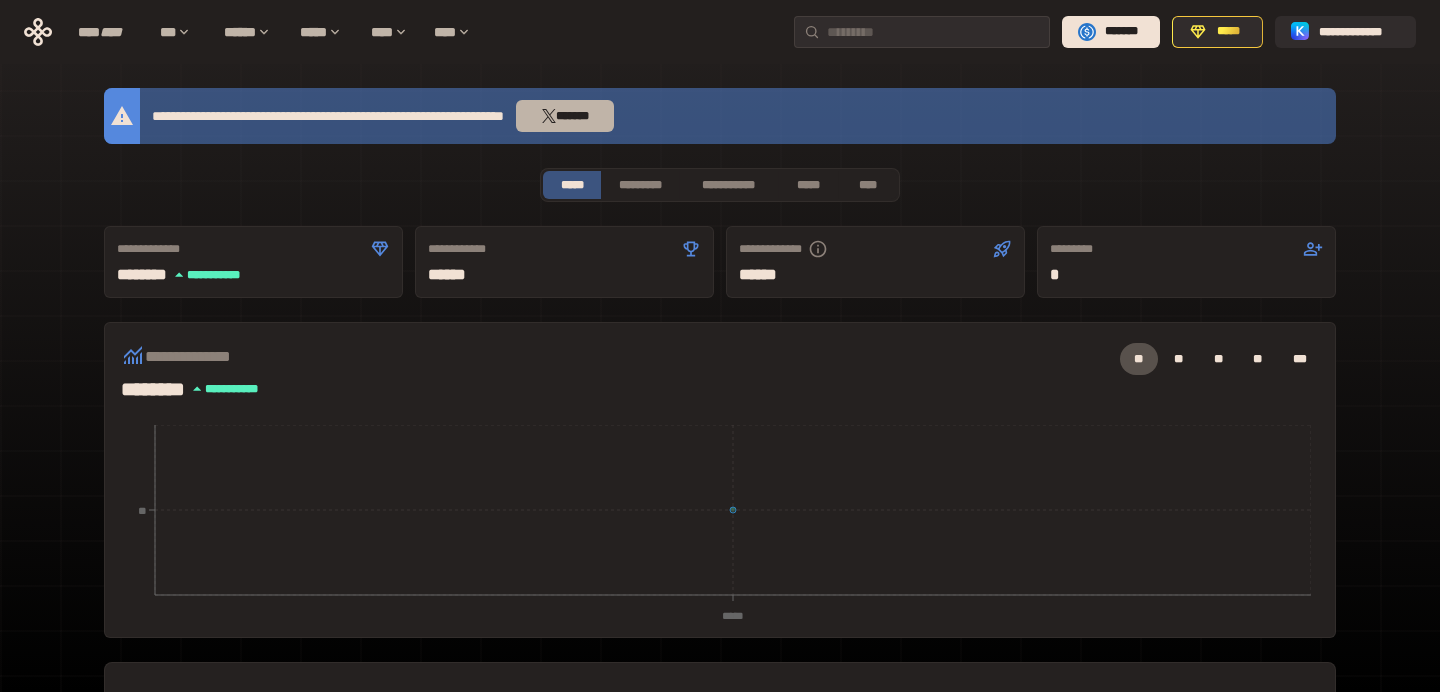 click on "*******" at bounding box center [565, 116] 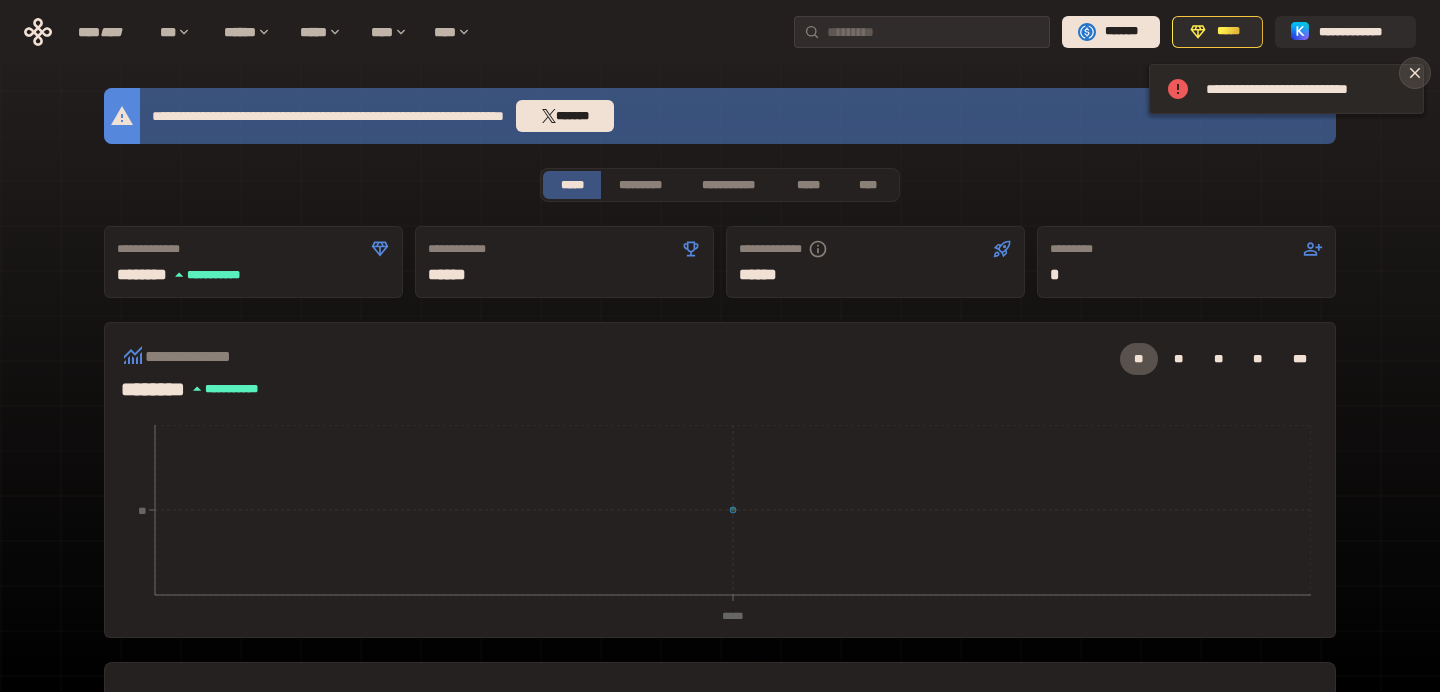 click 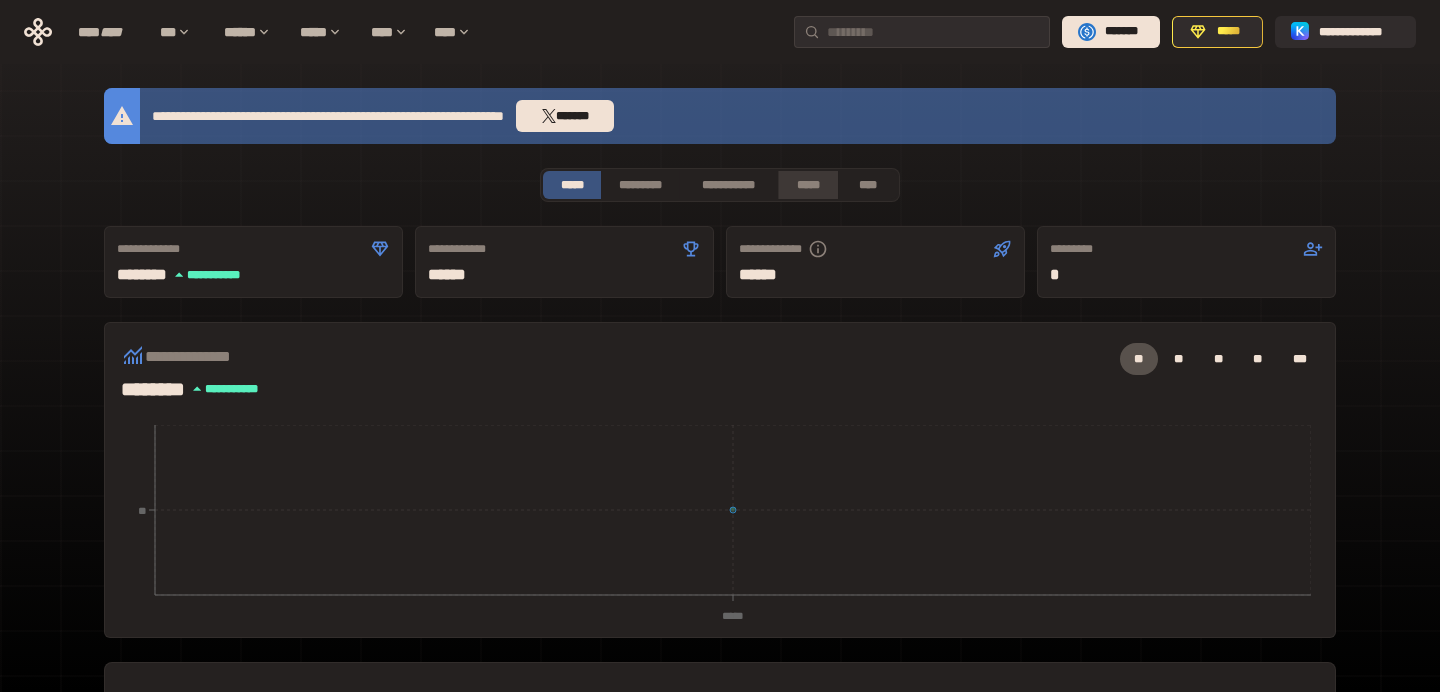 click on "*****" at bounding box center (807, 185) 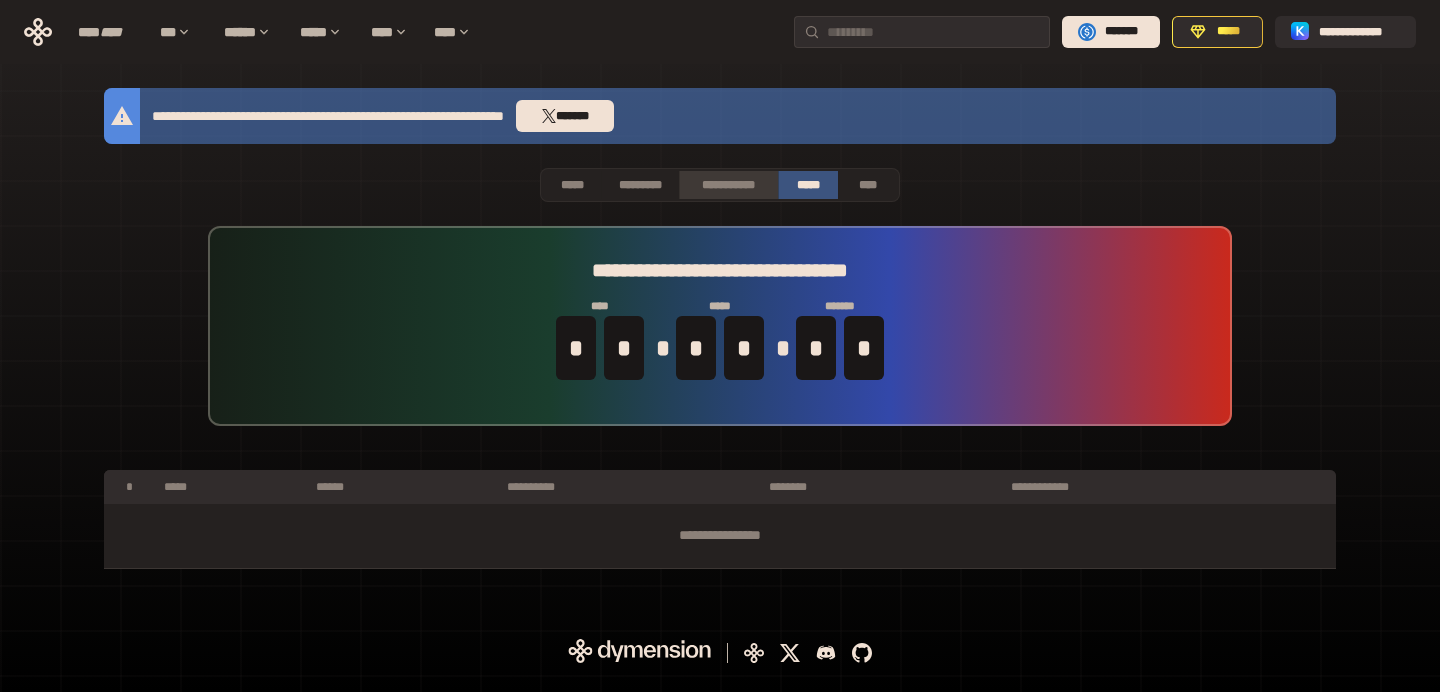click on "**********" at bounding box center [728, 185] 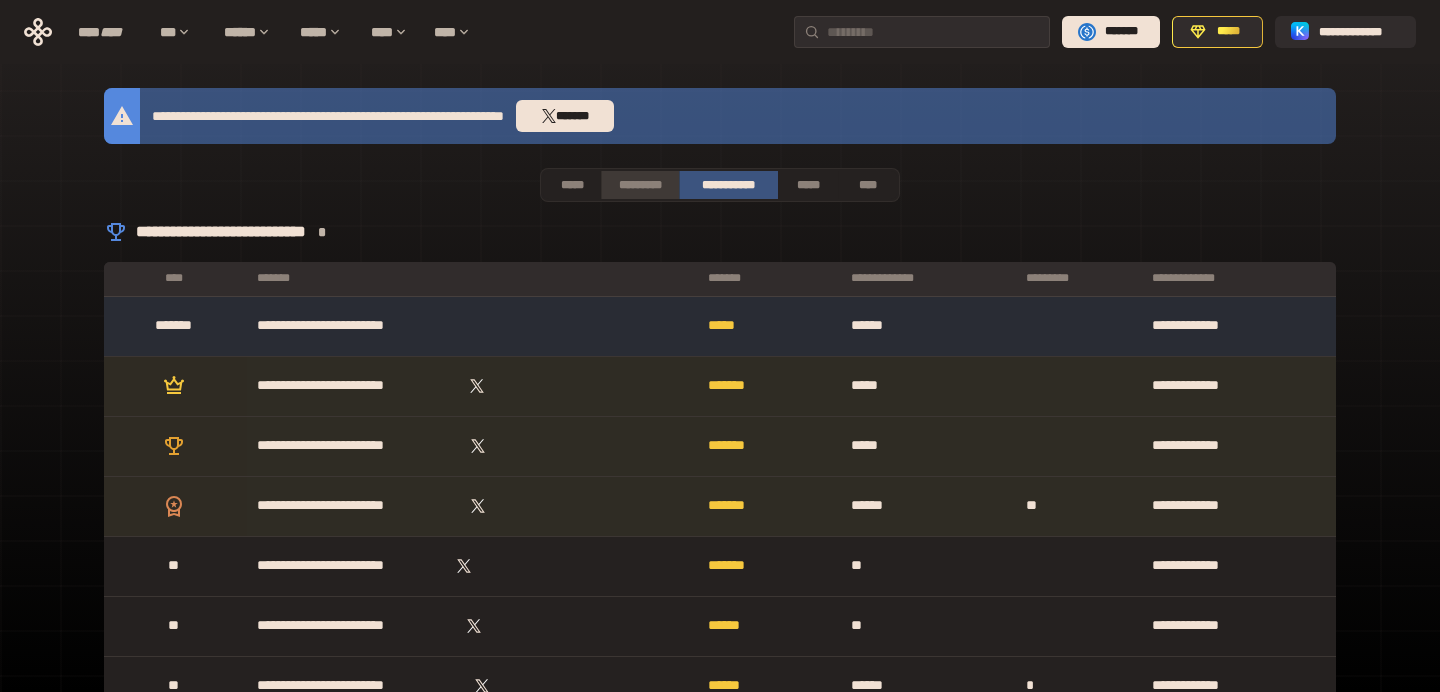 click on "*********" at bounding box center [639, 185] 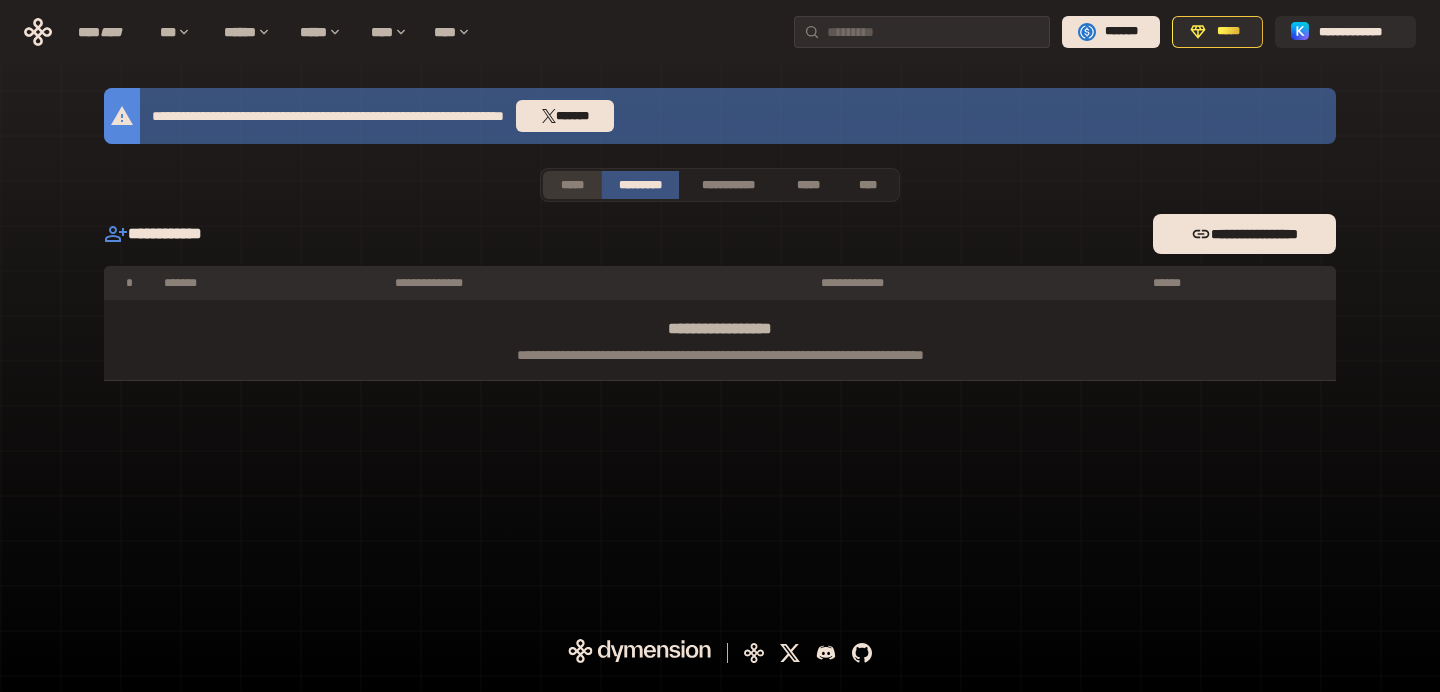 click on "*****" at bounding box center (572, 185) 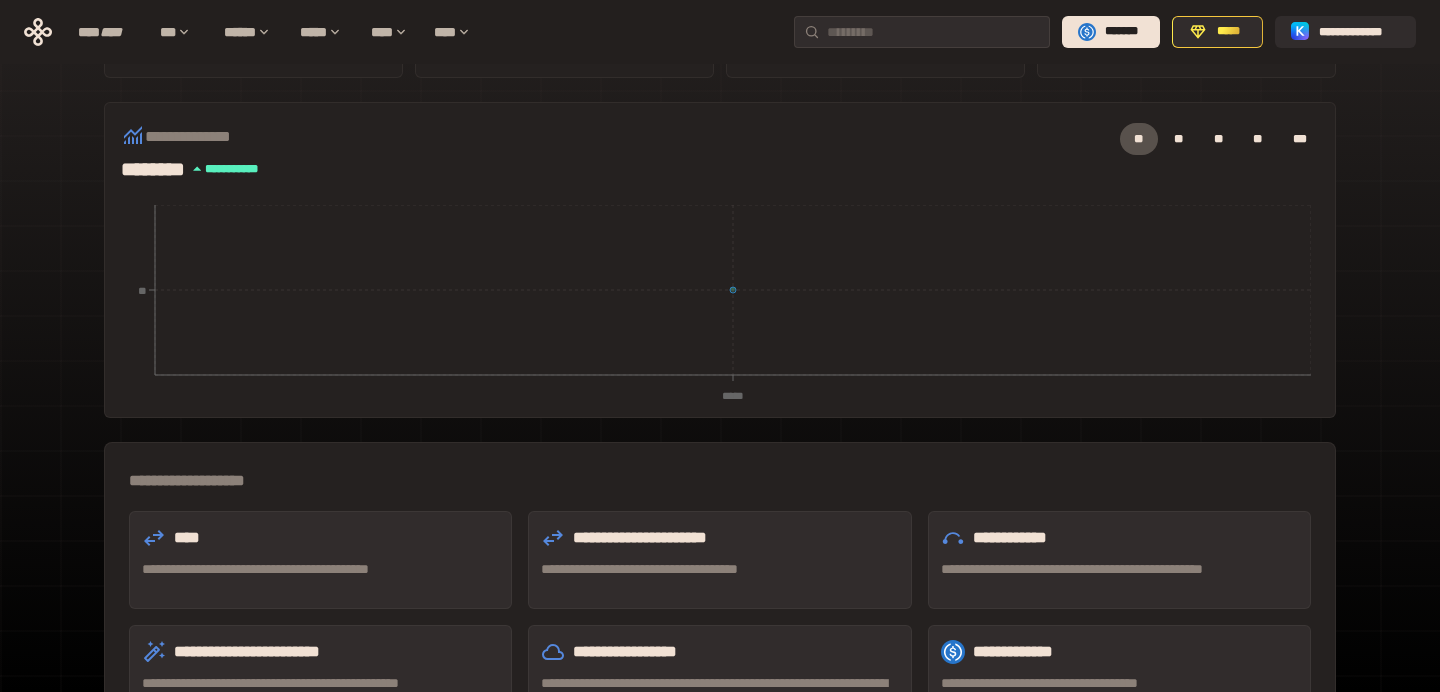 scroll, scrollTop: 223, scrollLeft: 0, axis: vertical 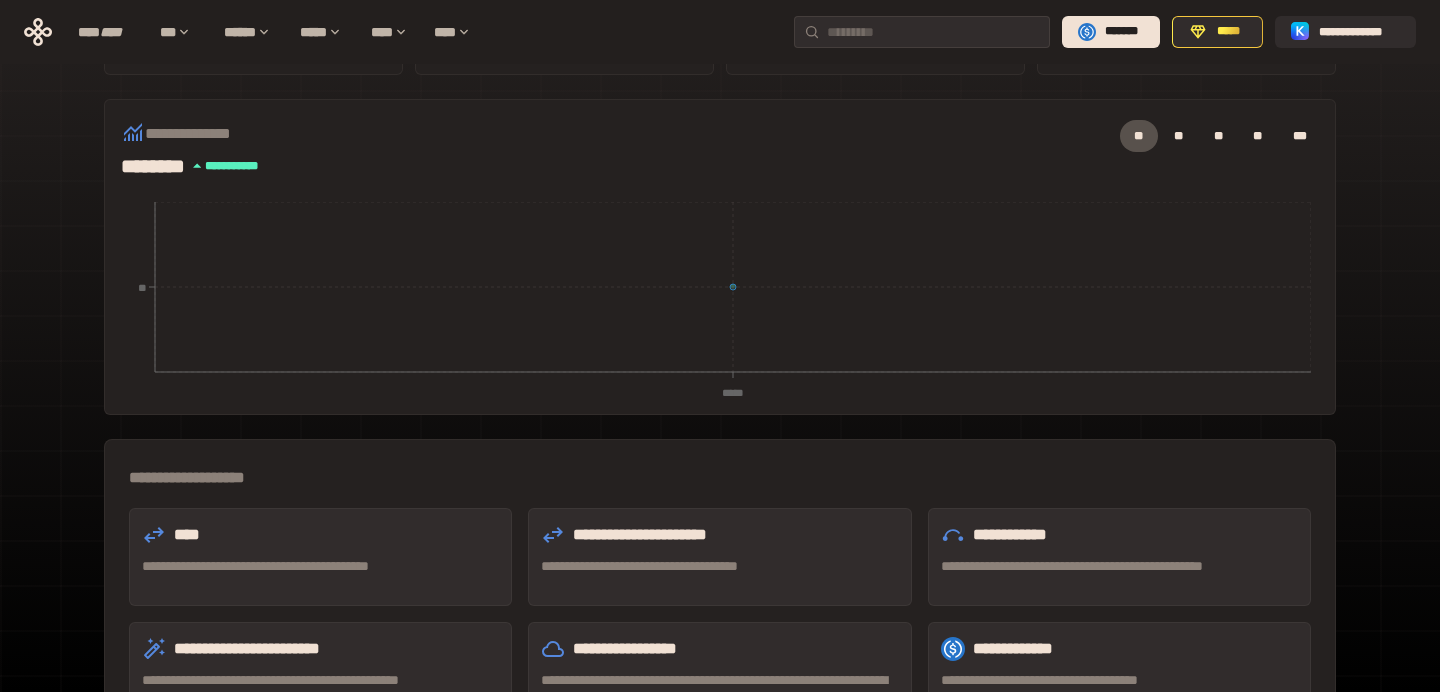 click on "****" at bounding box center (320, 535) 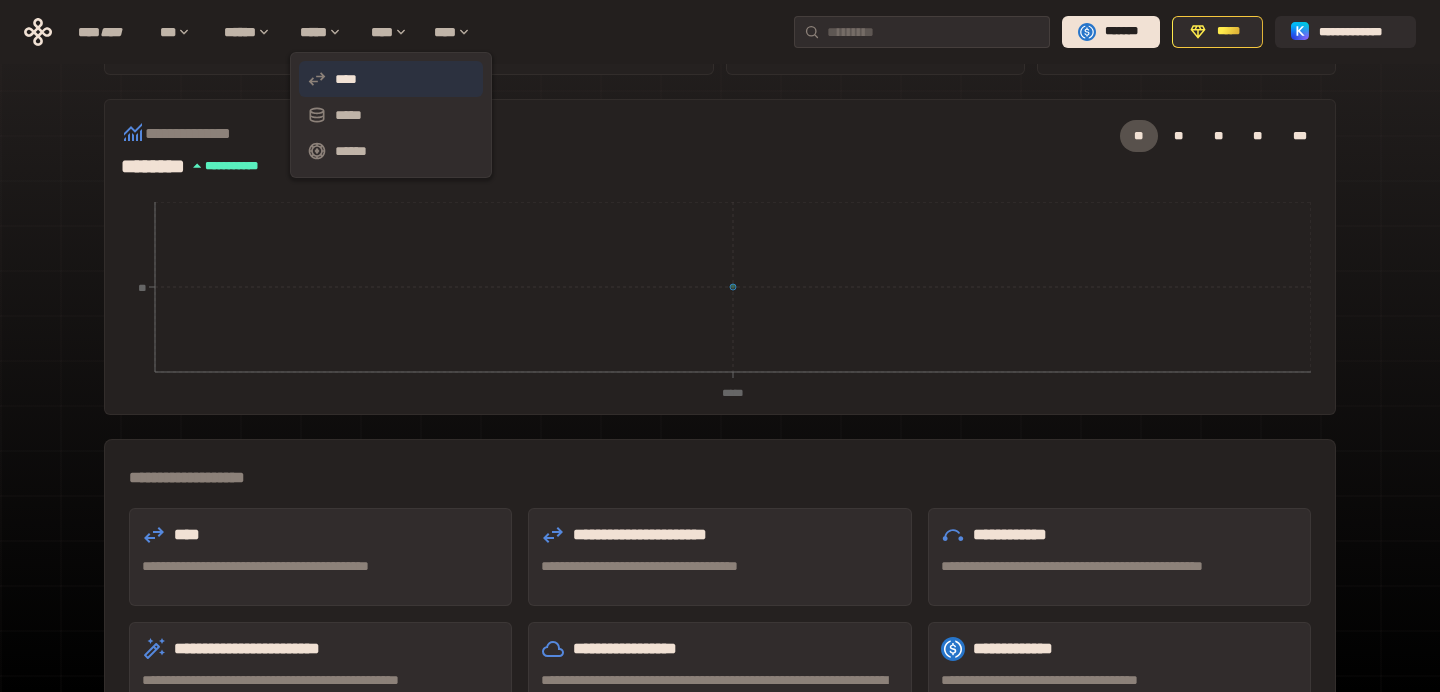 click on "****" at bounding box center [391, 79] 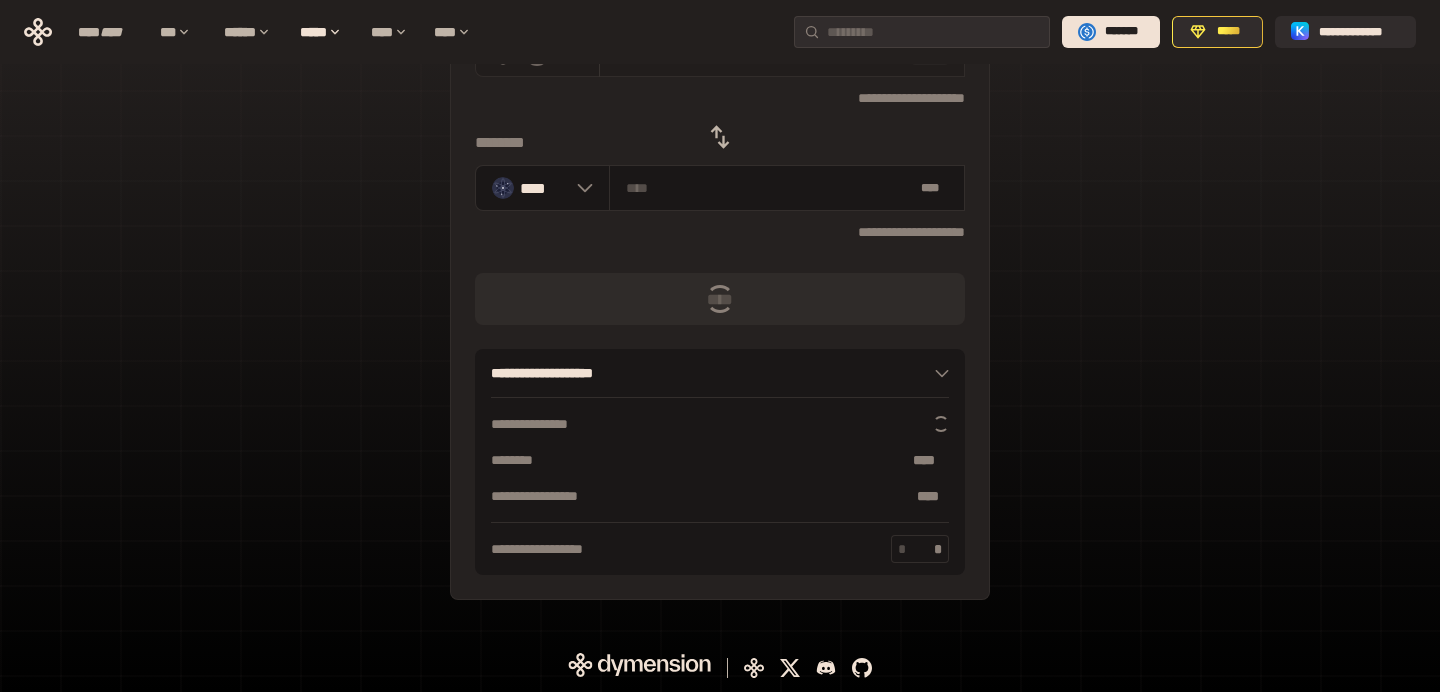 scroll, scrollTop: 0, scrollLeft: 0, axis: both 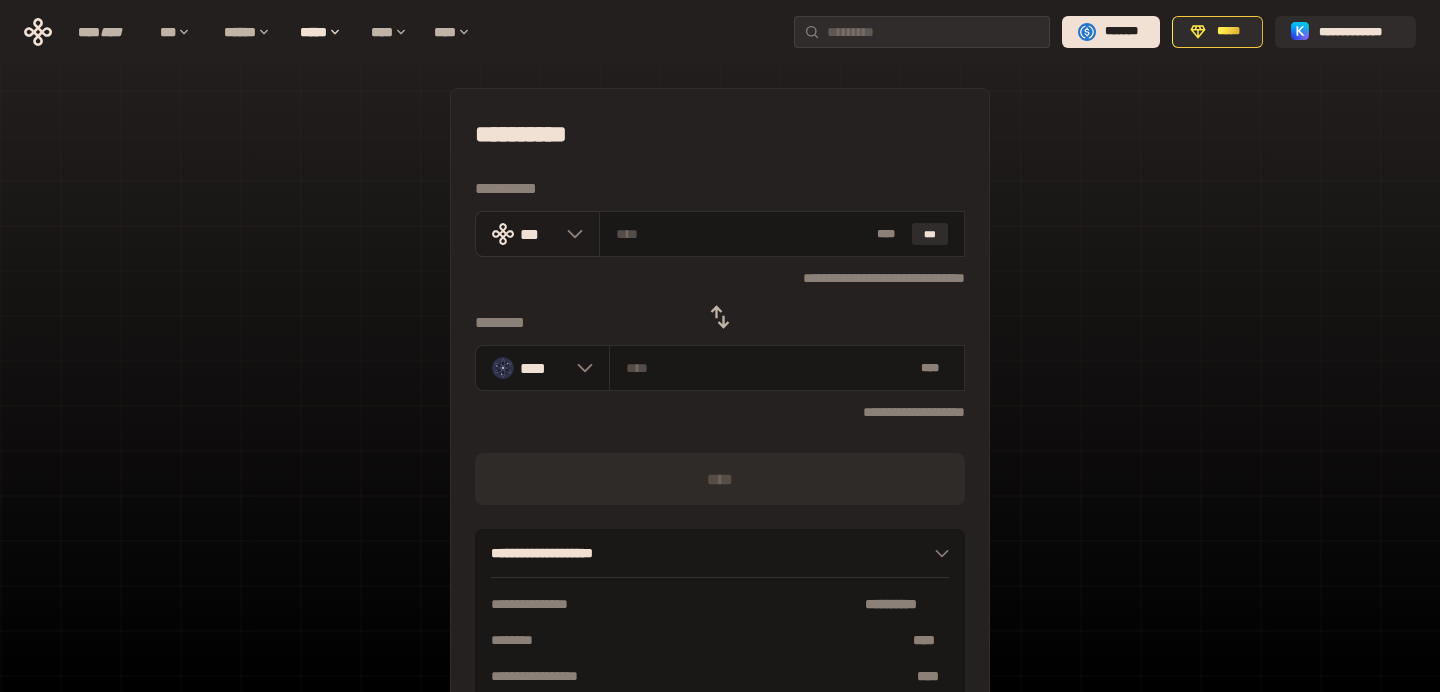 click 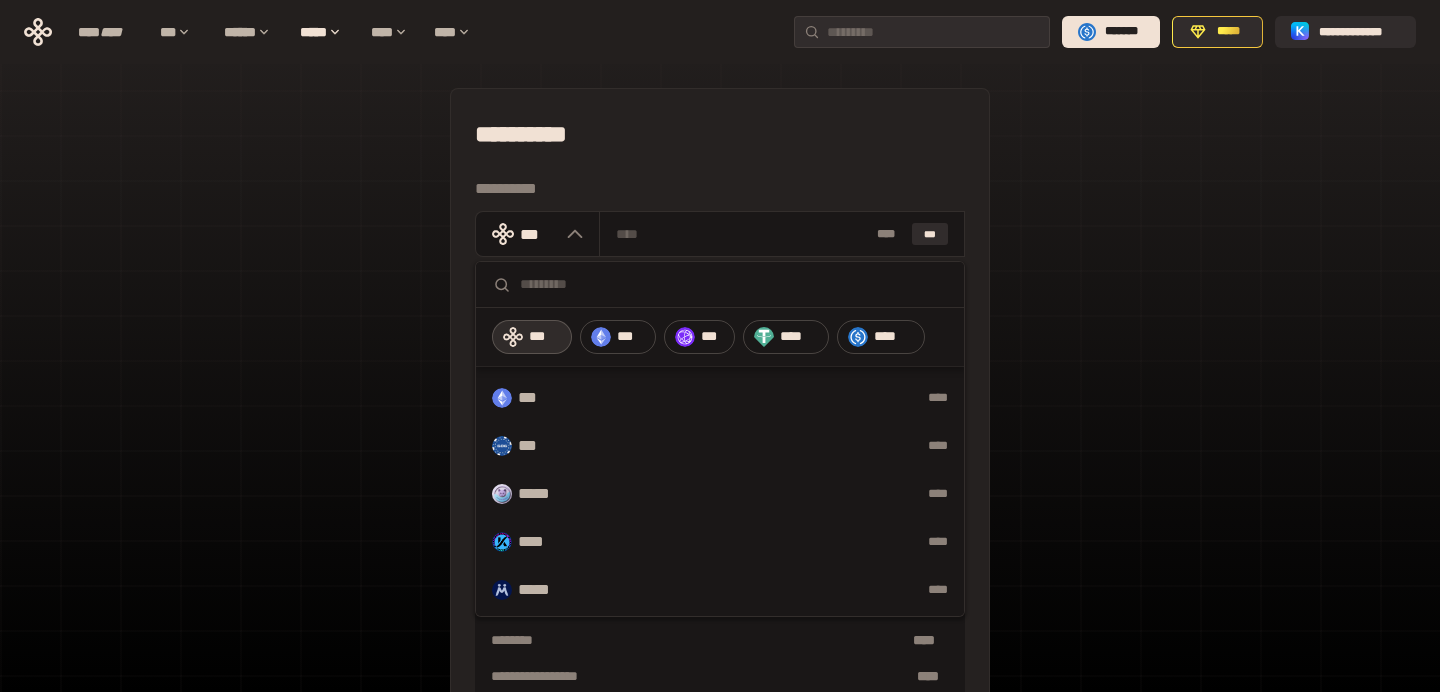 scroll, scrollTop: 0, scrollLeft: 0, axis: both 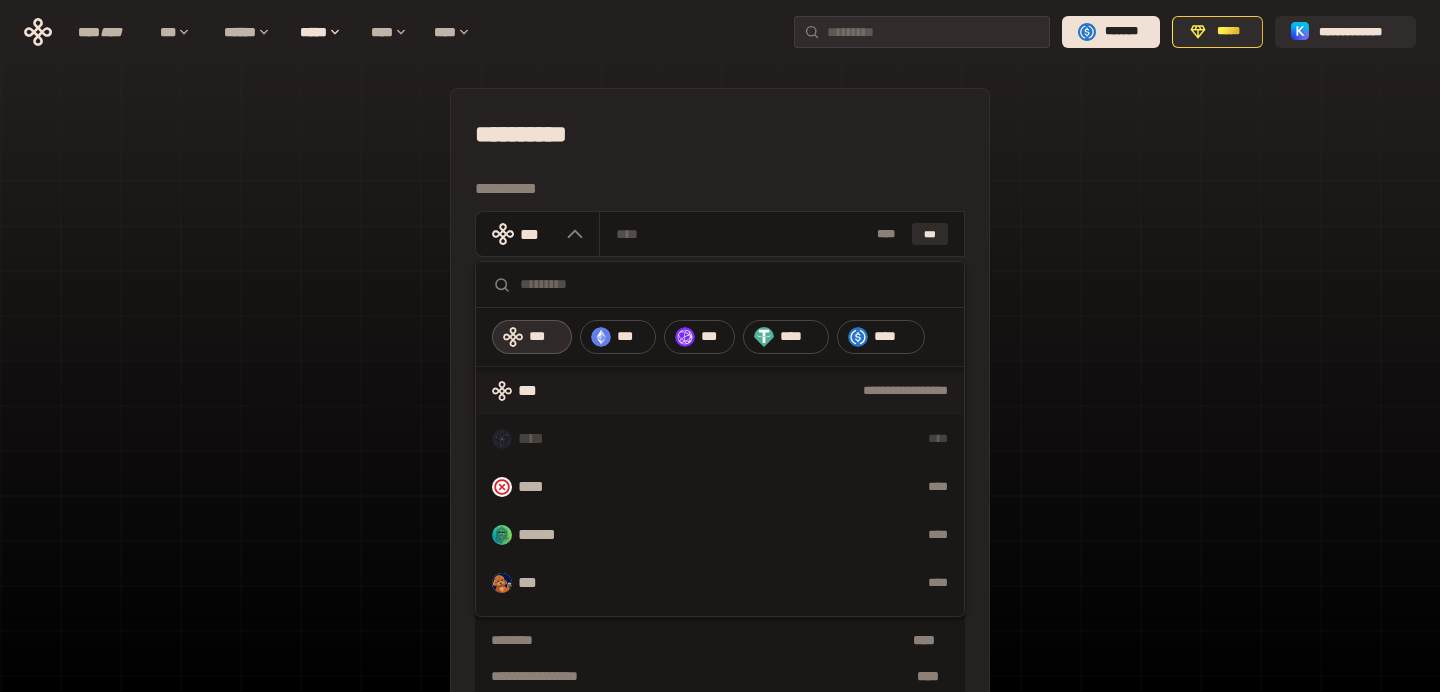 click on "**********" at bounding box center (720, 189) 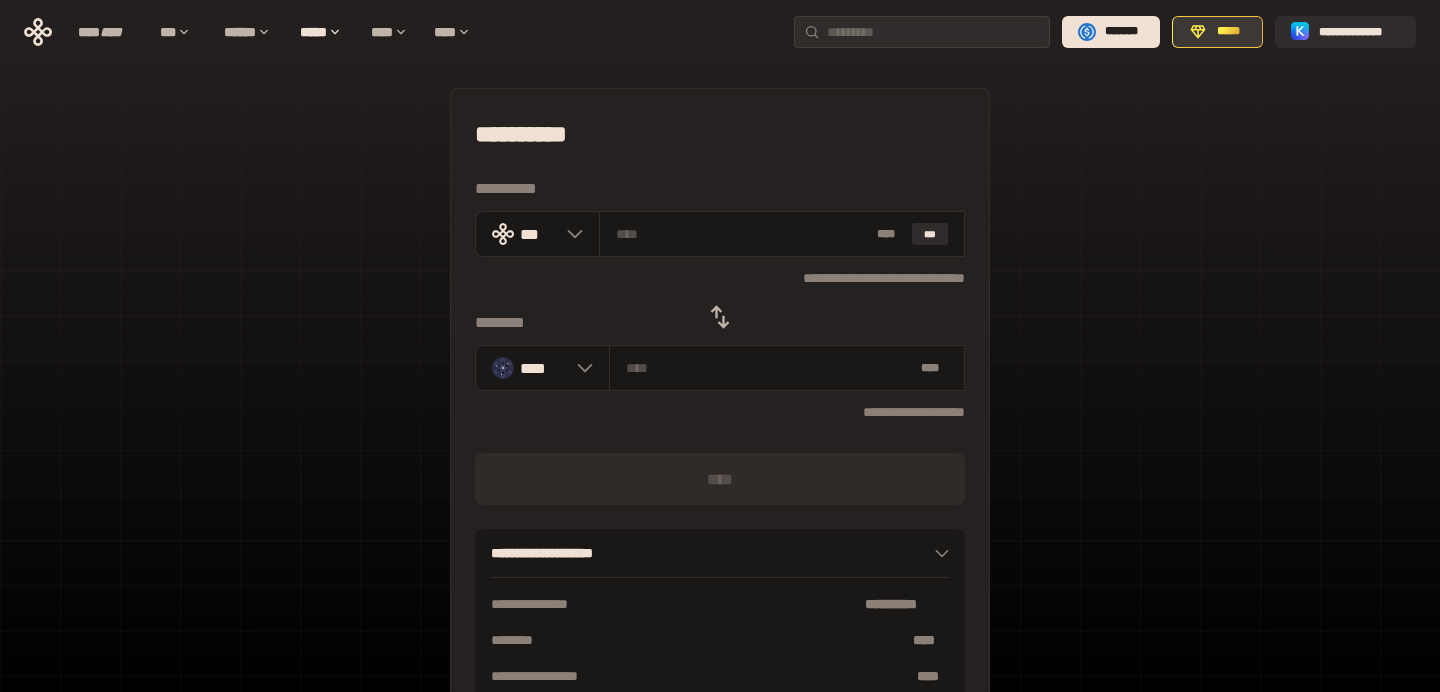 click 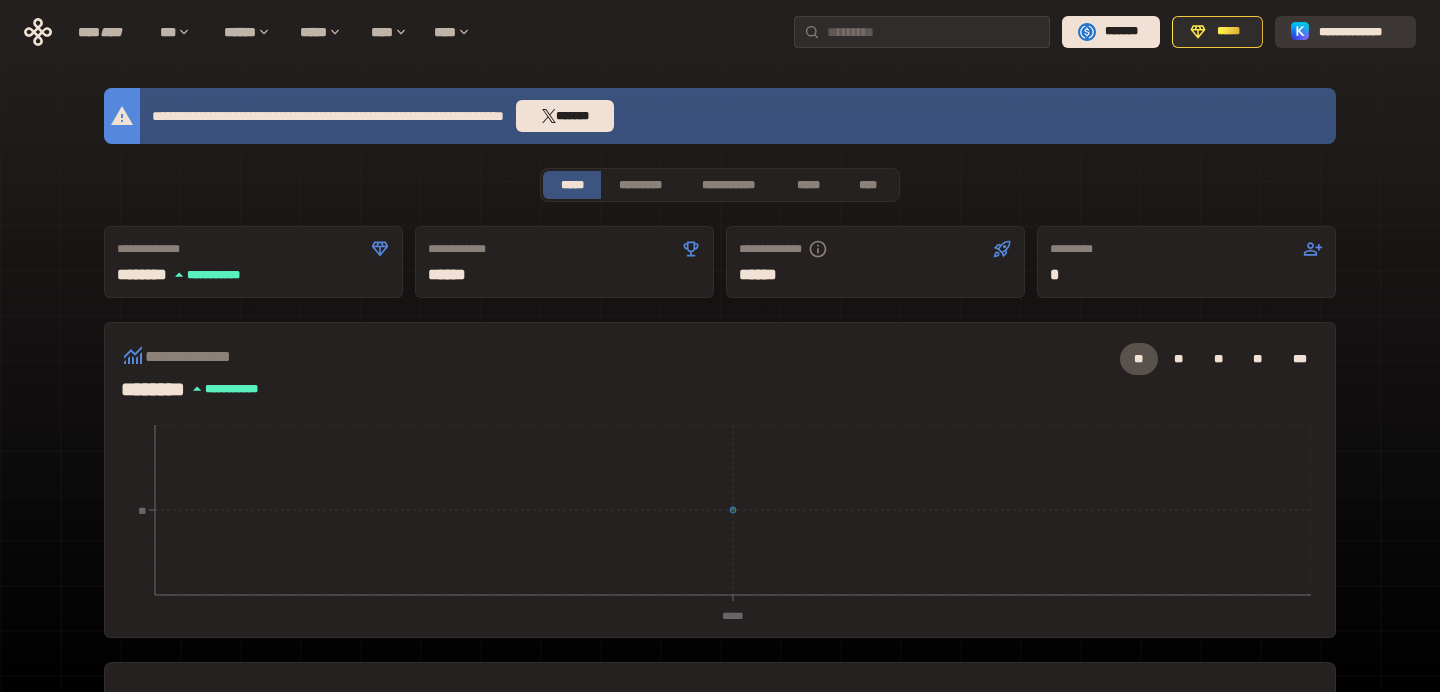 click on "**********" at bounding box center [1359, 32] 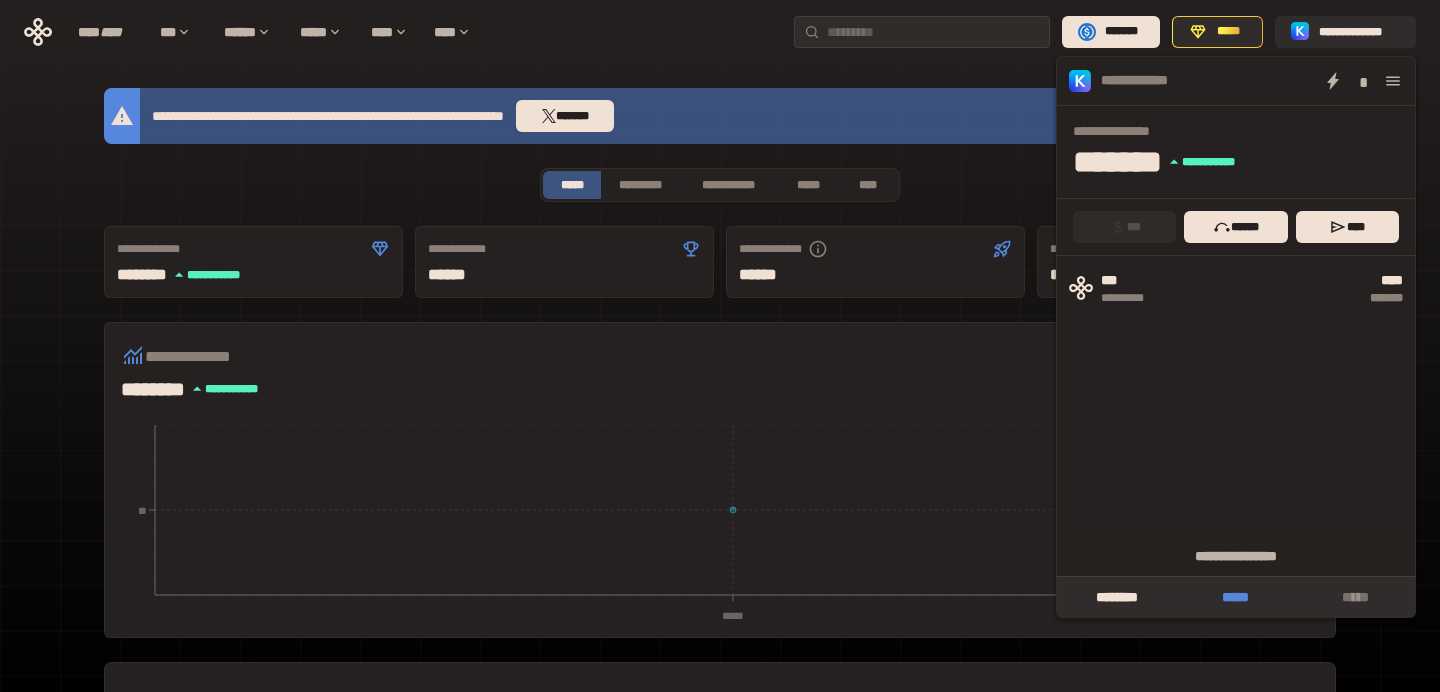 click on "*****" at bounding box center (1235, 597) 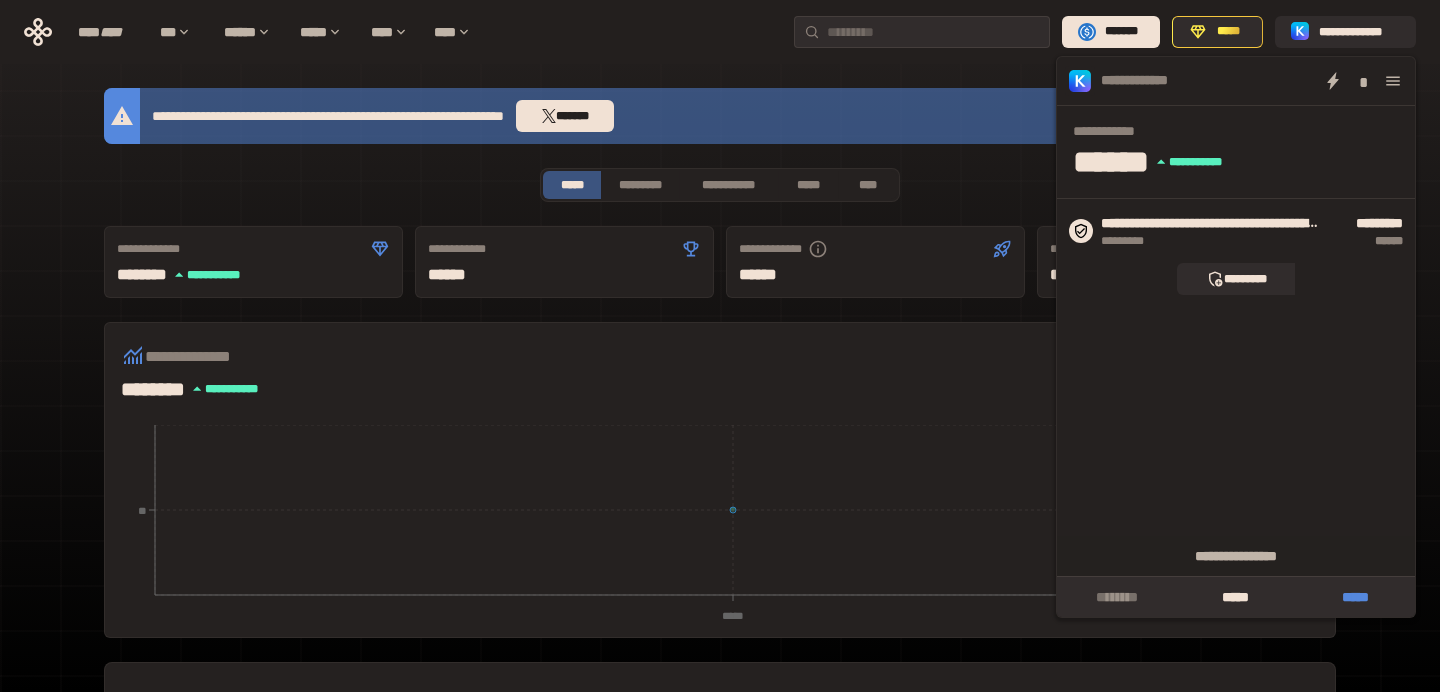 click on "*****" at bounding box center (1355, 597) 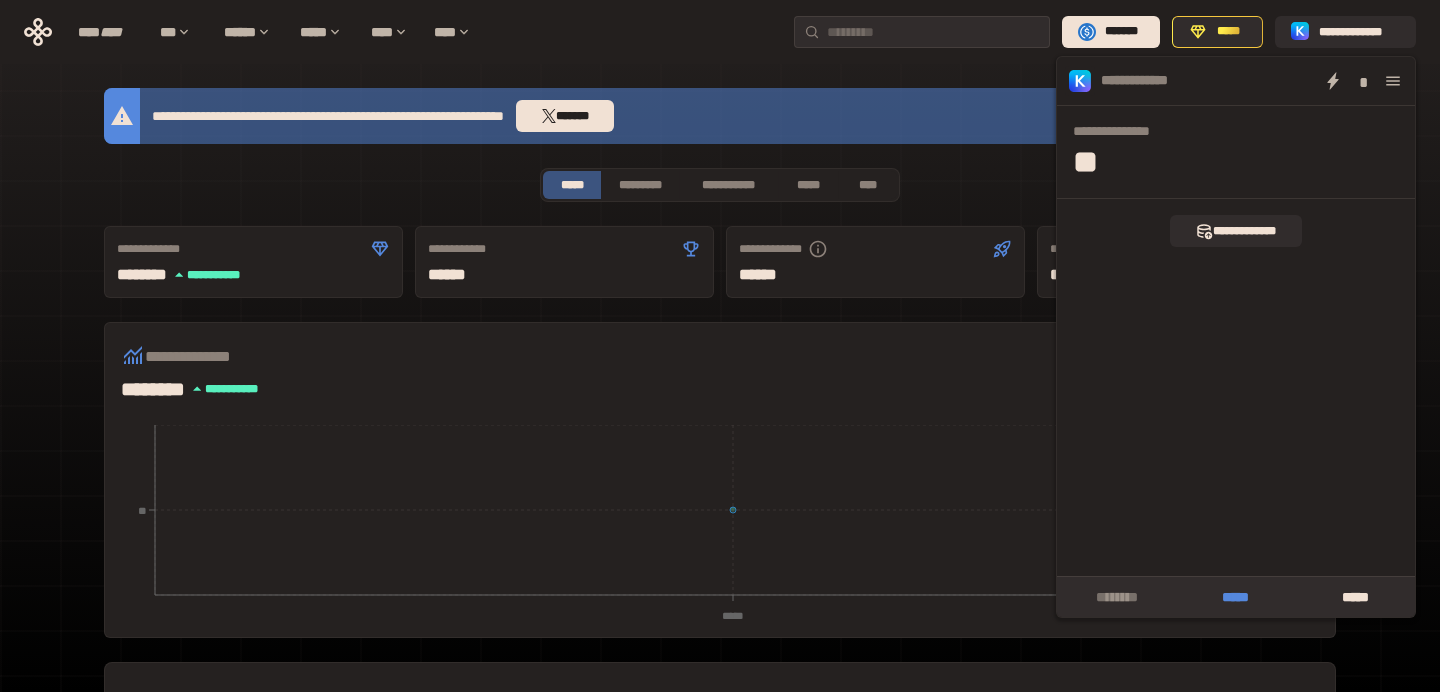 click on "*****" at bounding box center [1235, 597] 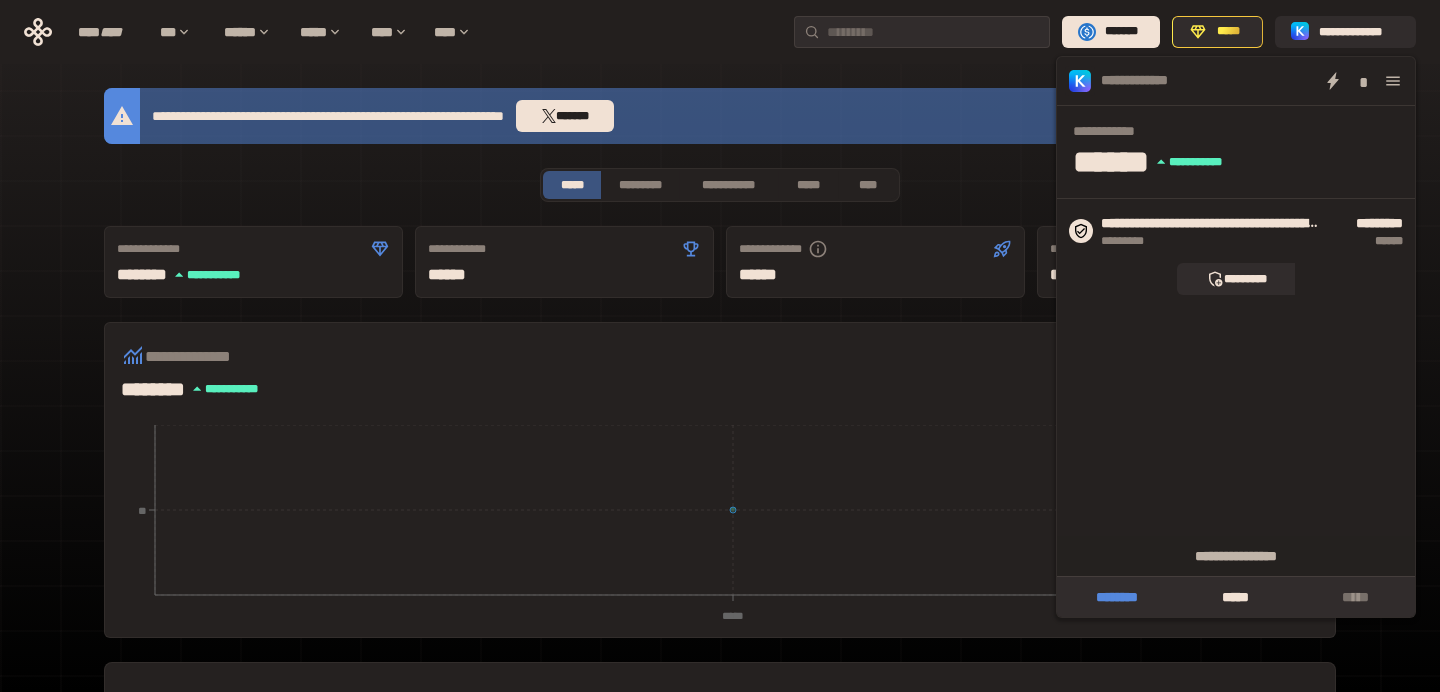 click on "********" at bounding box center (1116, 597) 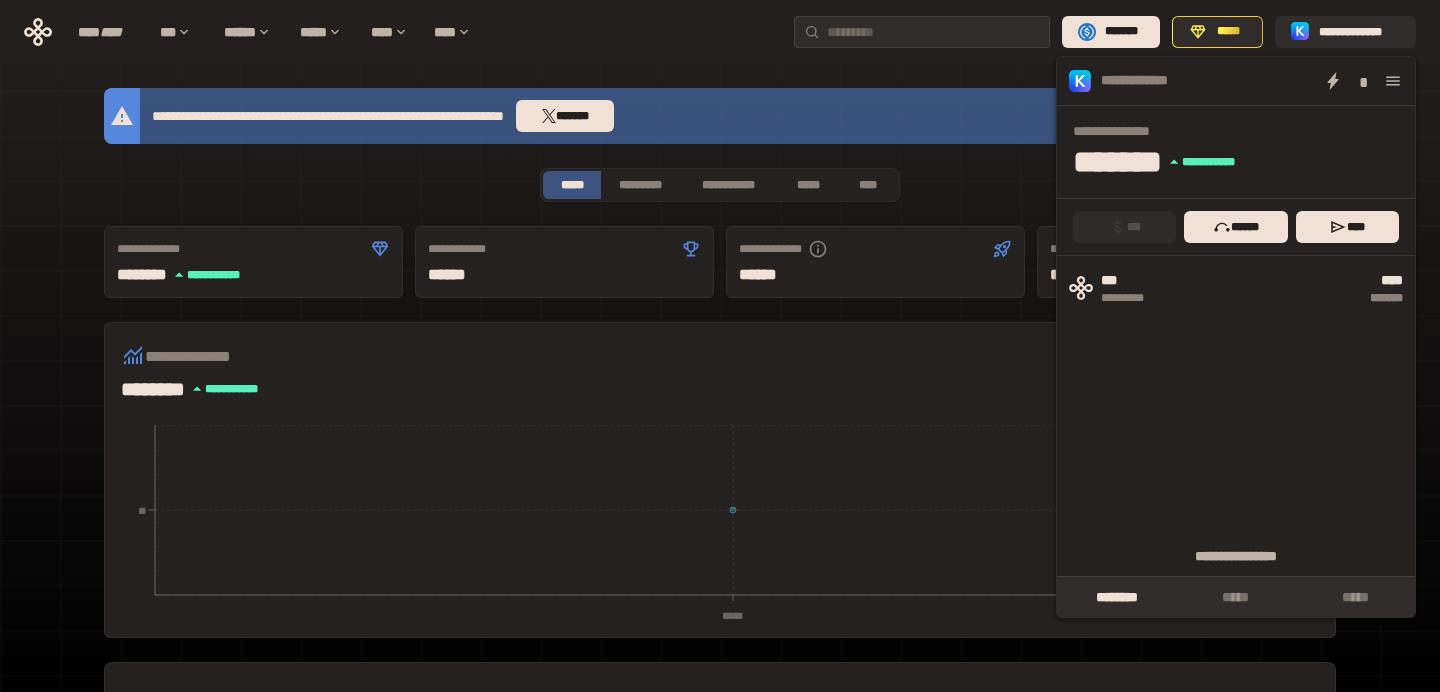 click on "**********" at bounding box center [720, 711] 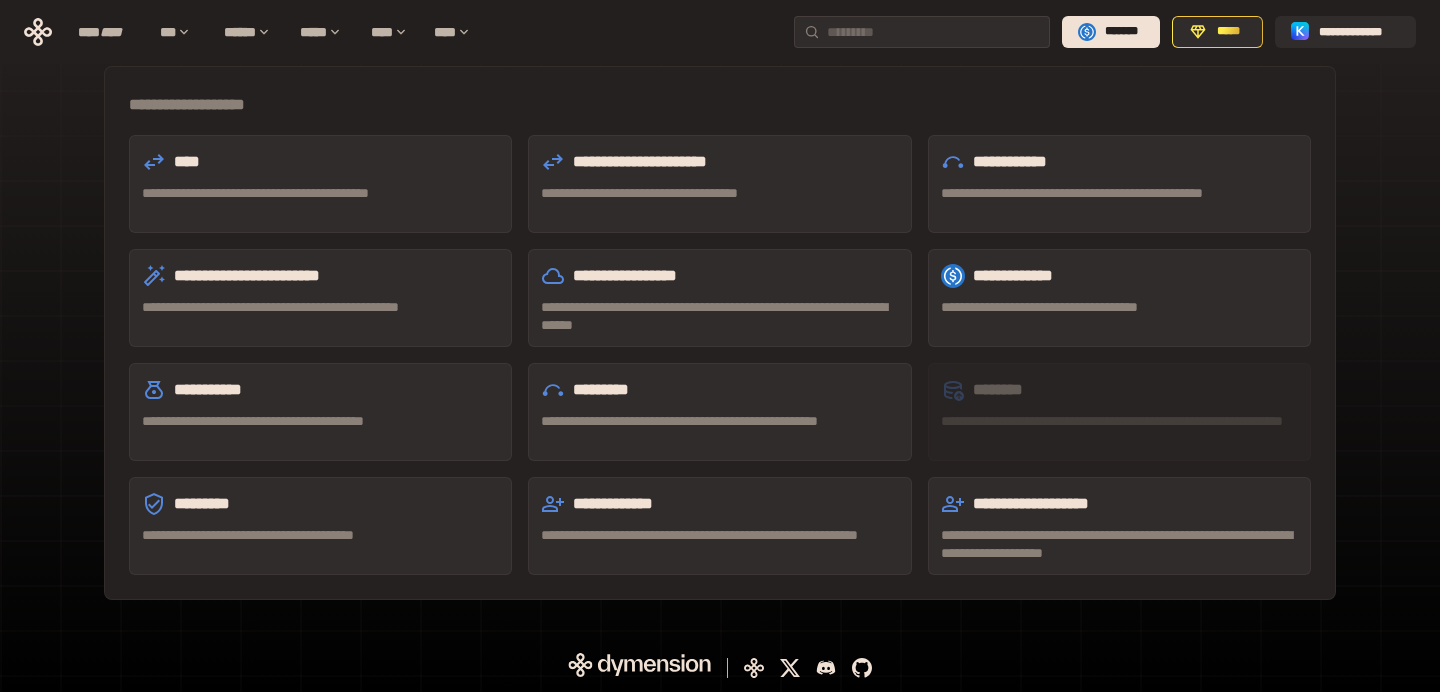 scroll, scrollTop: 0, scrollLeft: 0, axis: both 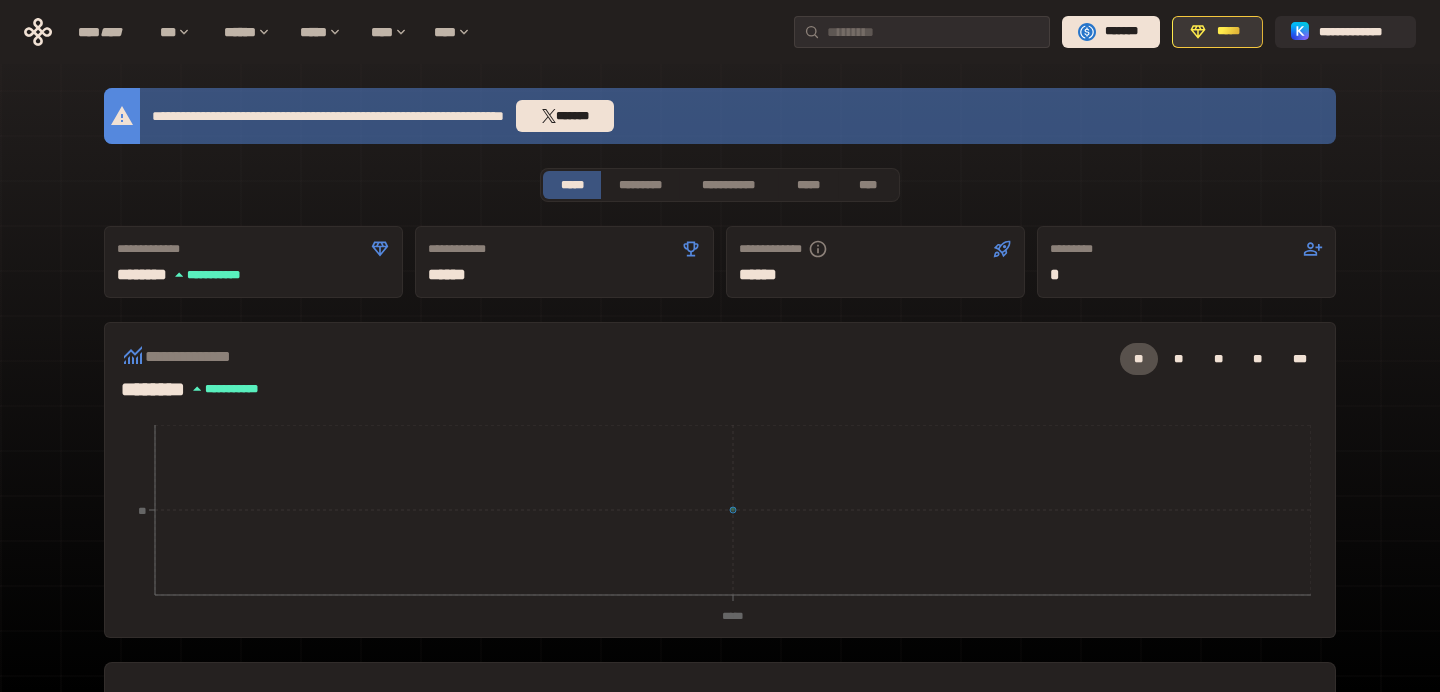 click 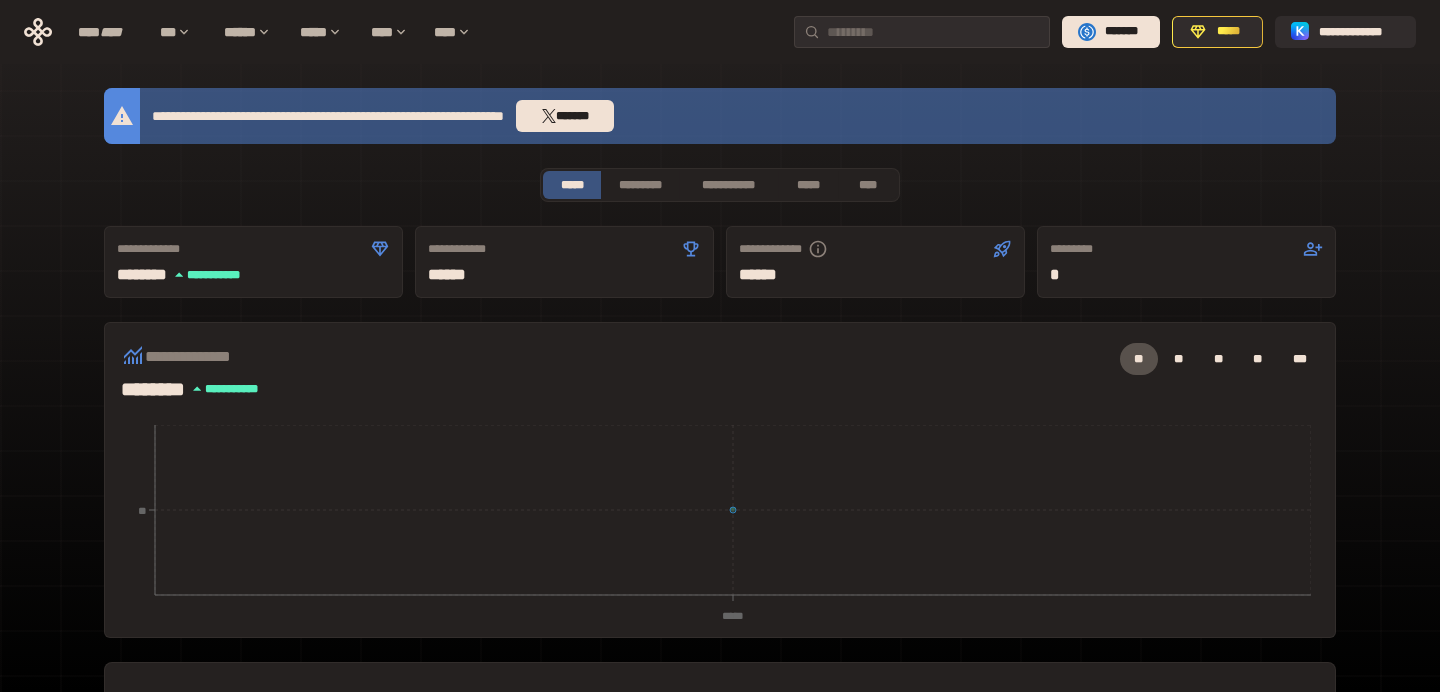 click on "******** **** * *****" at bounding box center (198, 275) 